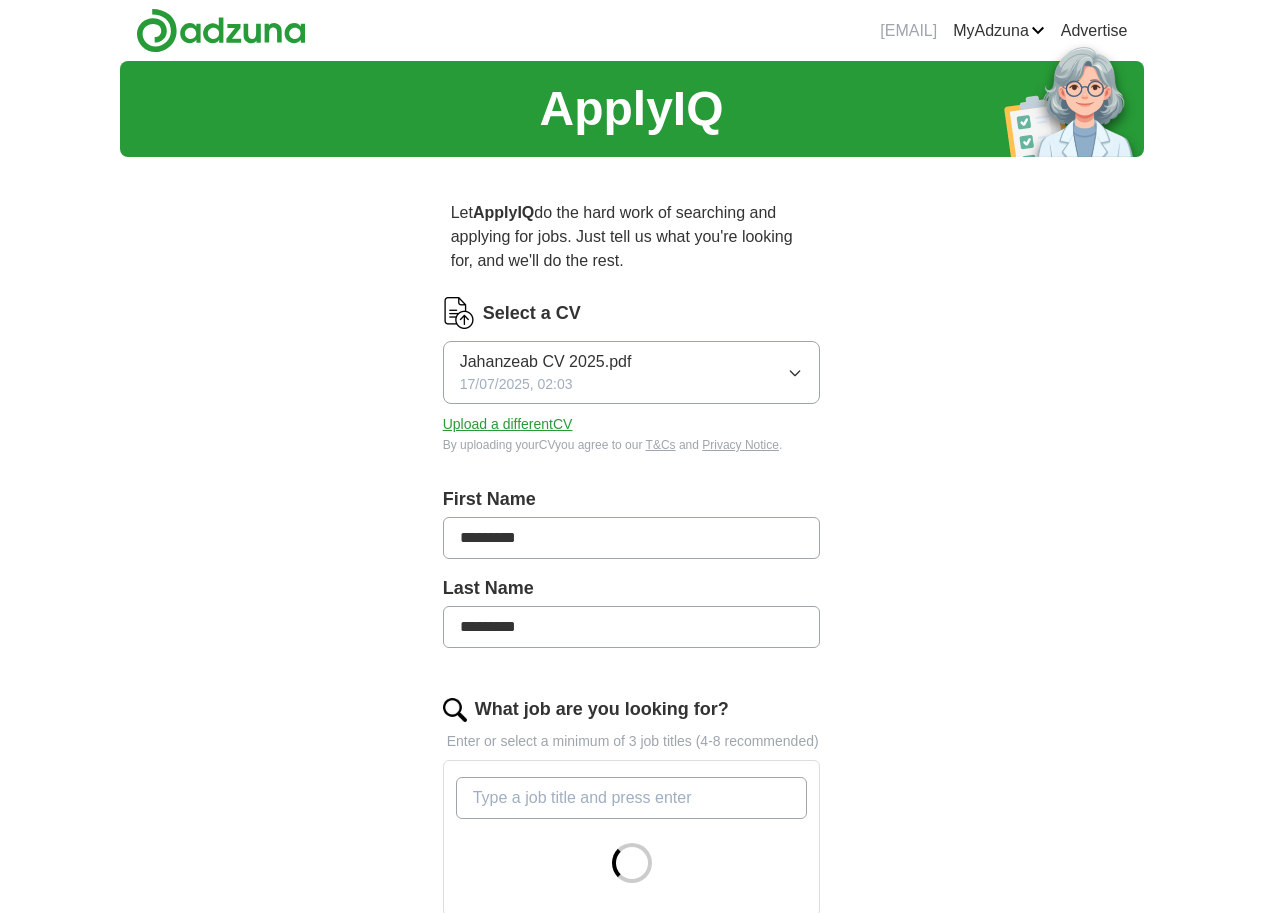 scroll, scrollTop: 0, scrollLeft: 0, axis: both 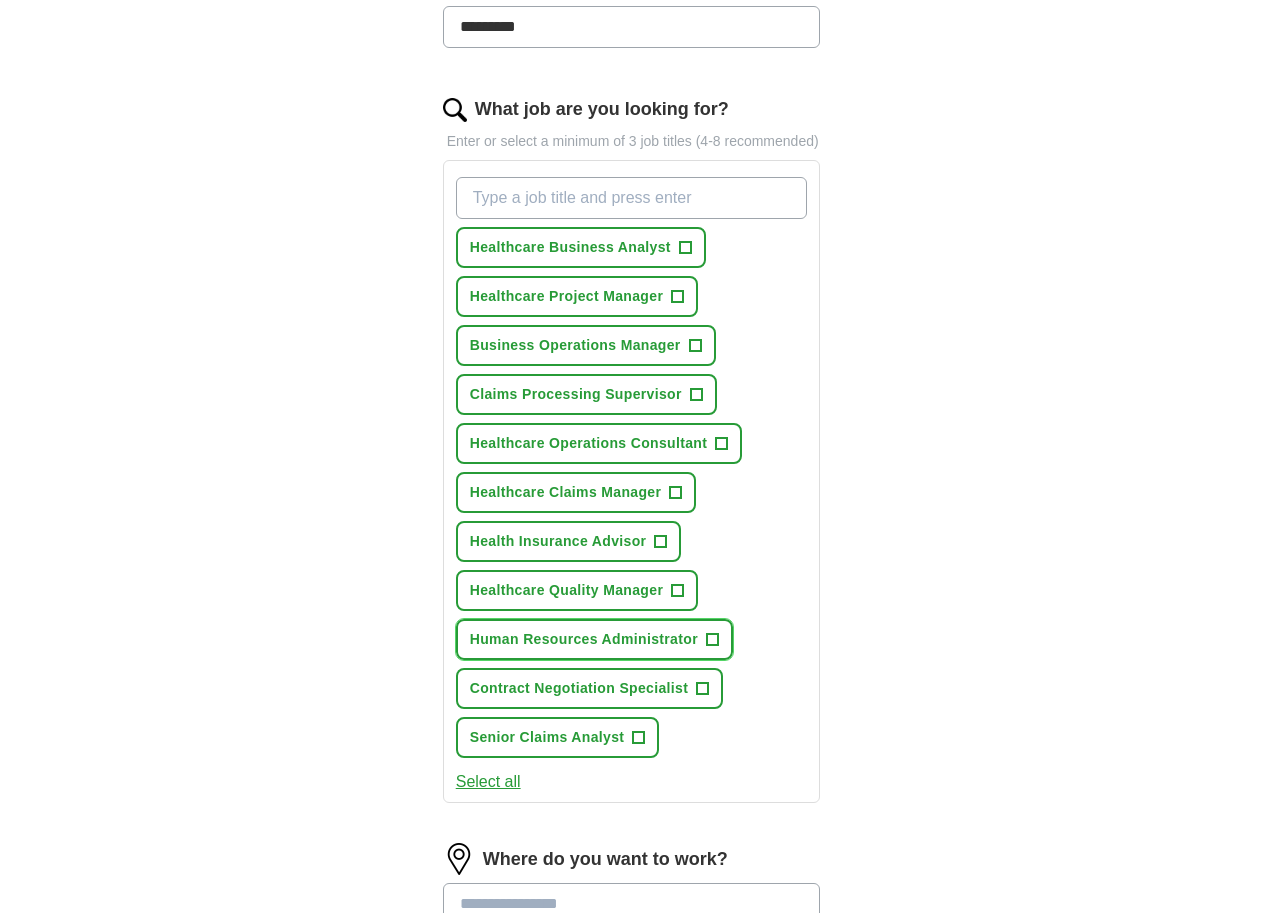 click on "+" at bounding box center (712, 640) 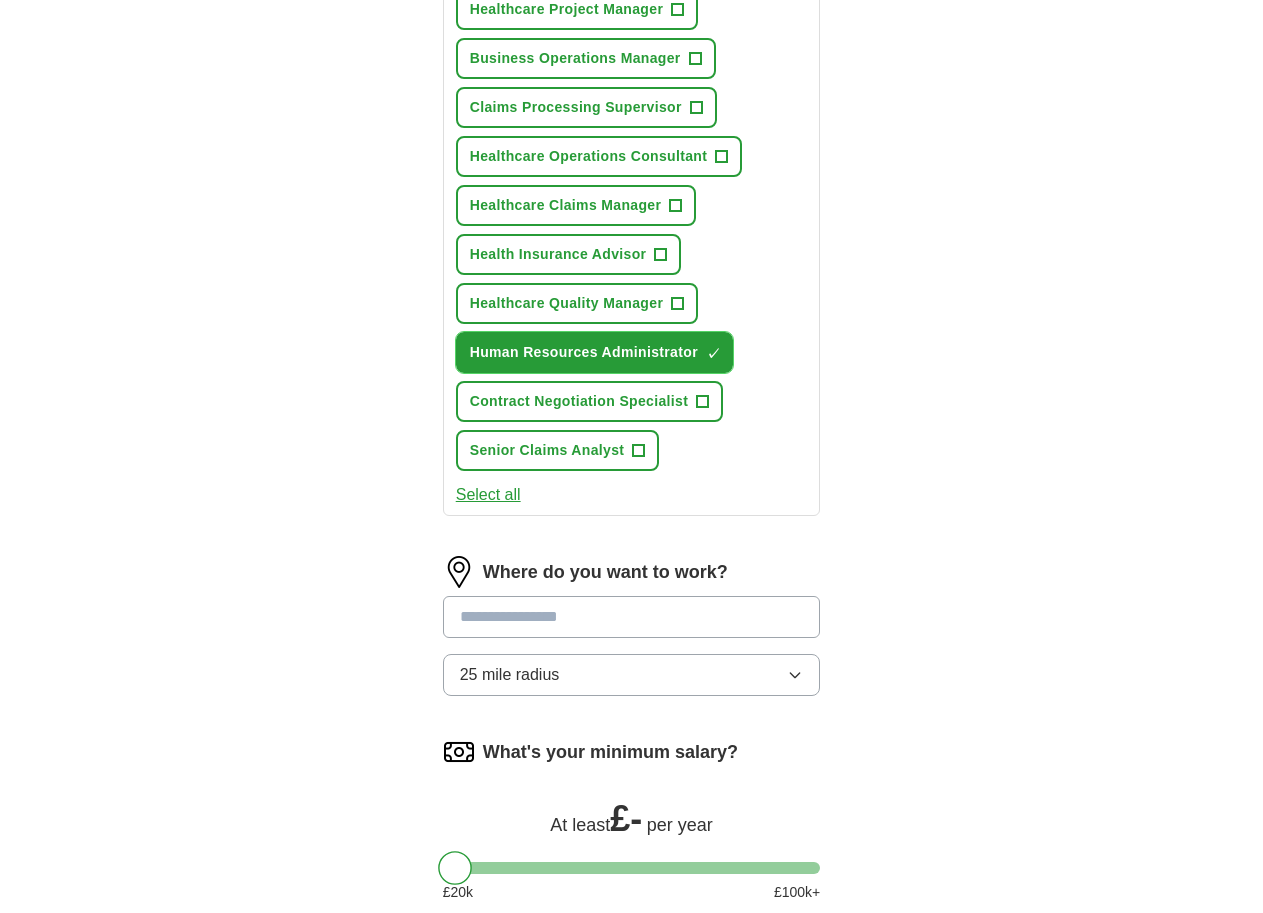 scroll, scrollTop: 500, scrollLeft: 0, axis: vertical 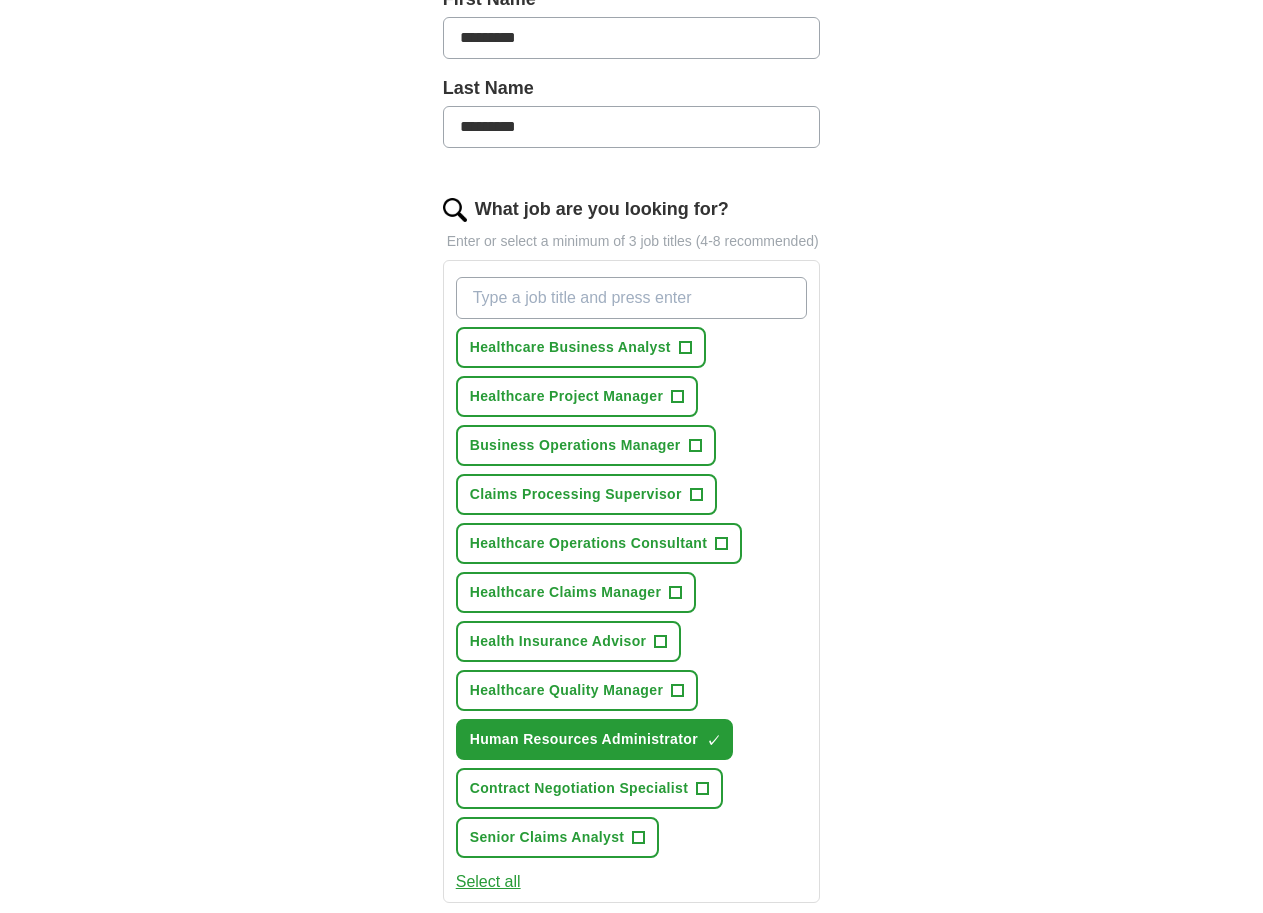 click on "What job are you looking for?" at bounding box center (632, 298) 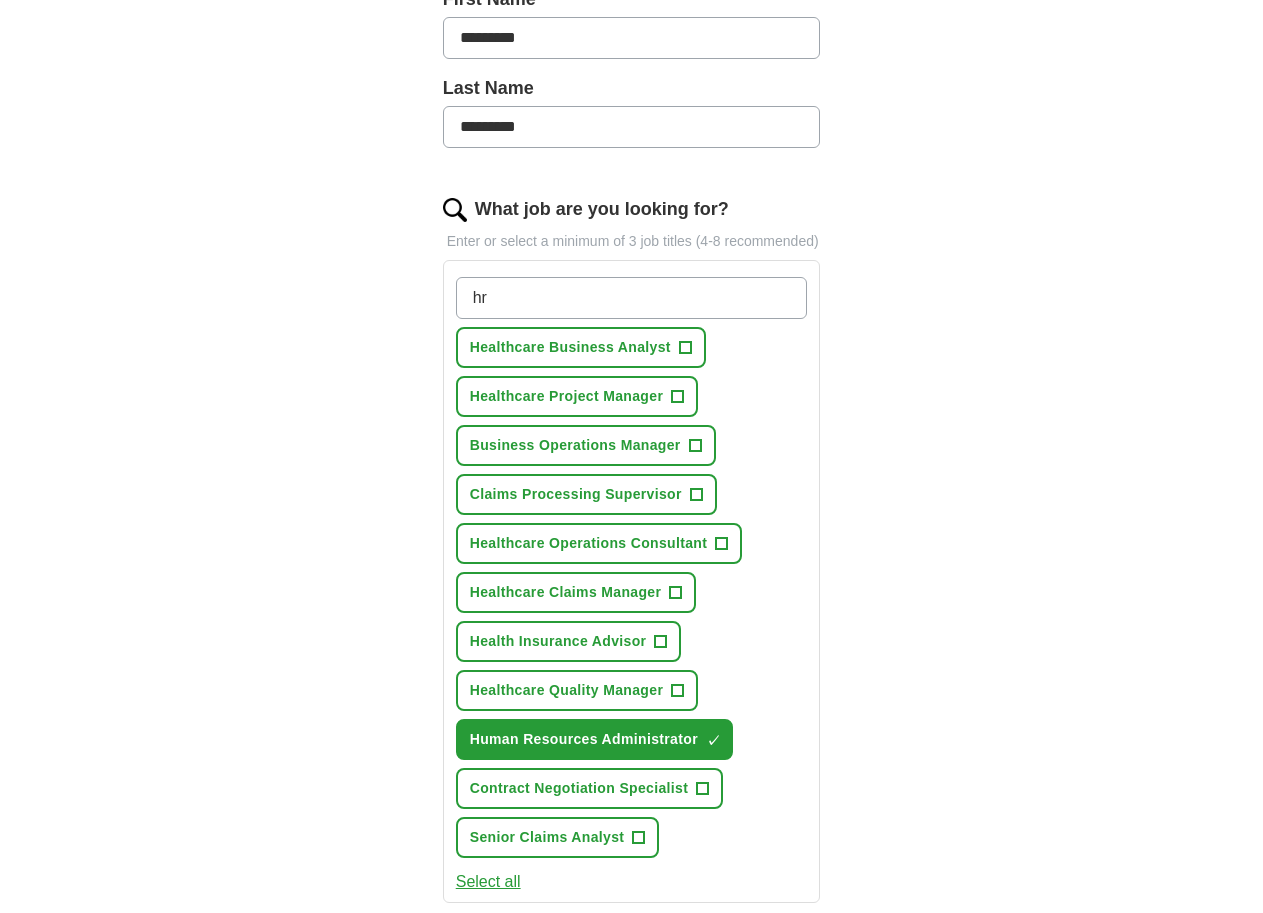 type on "h" 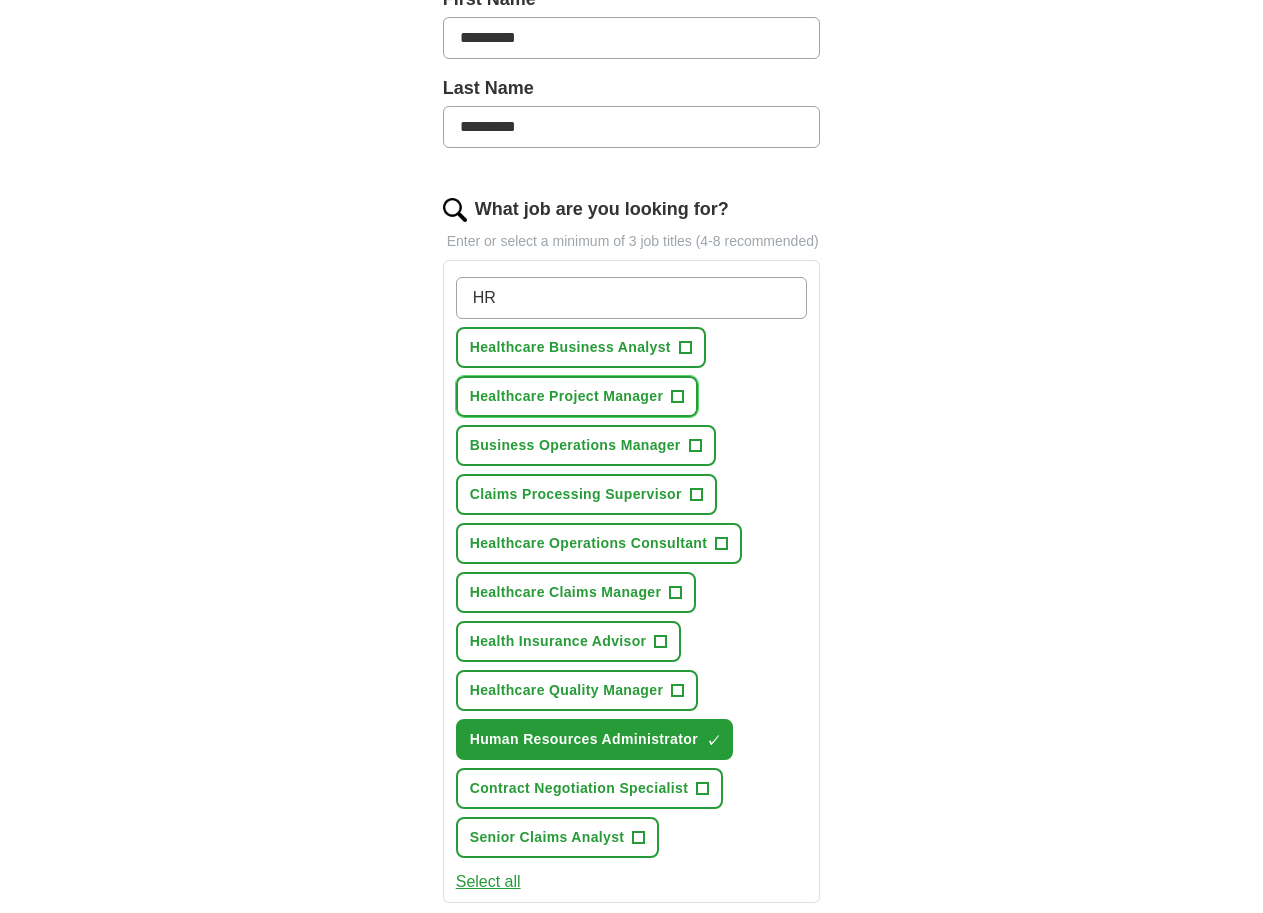 click on "+" at bounding box center (678, 397) 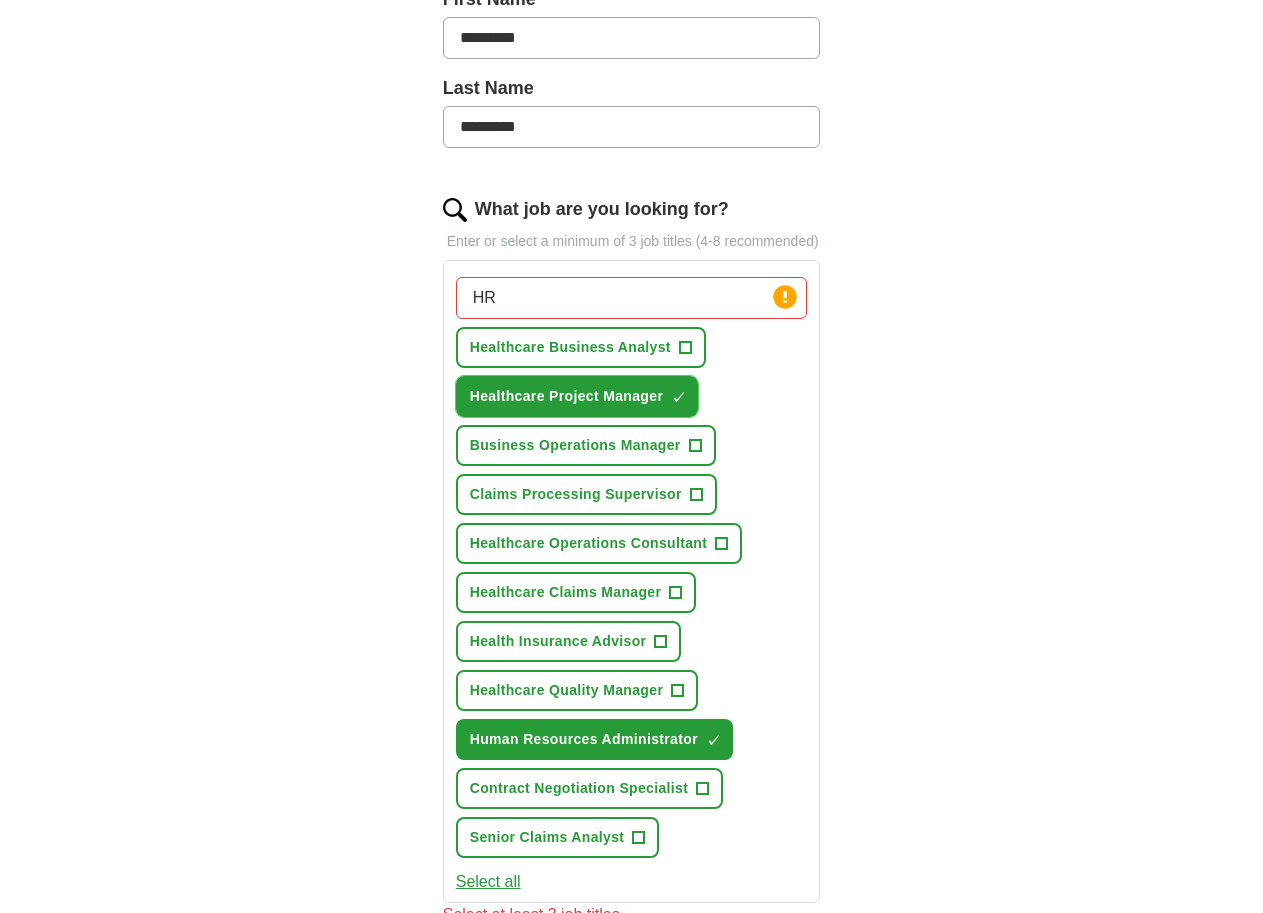 click on "×" at bounding box center (0, 0) 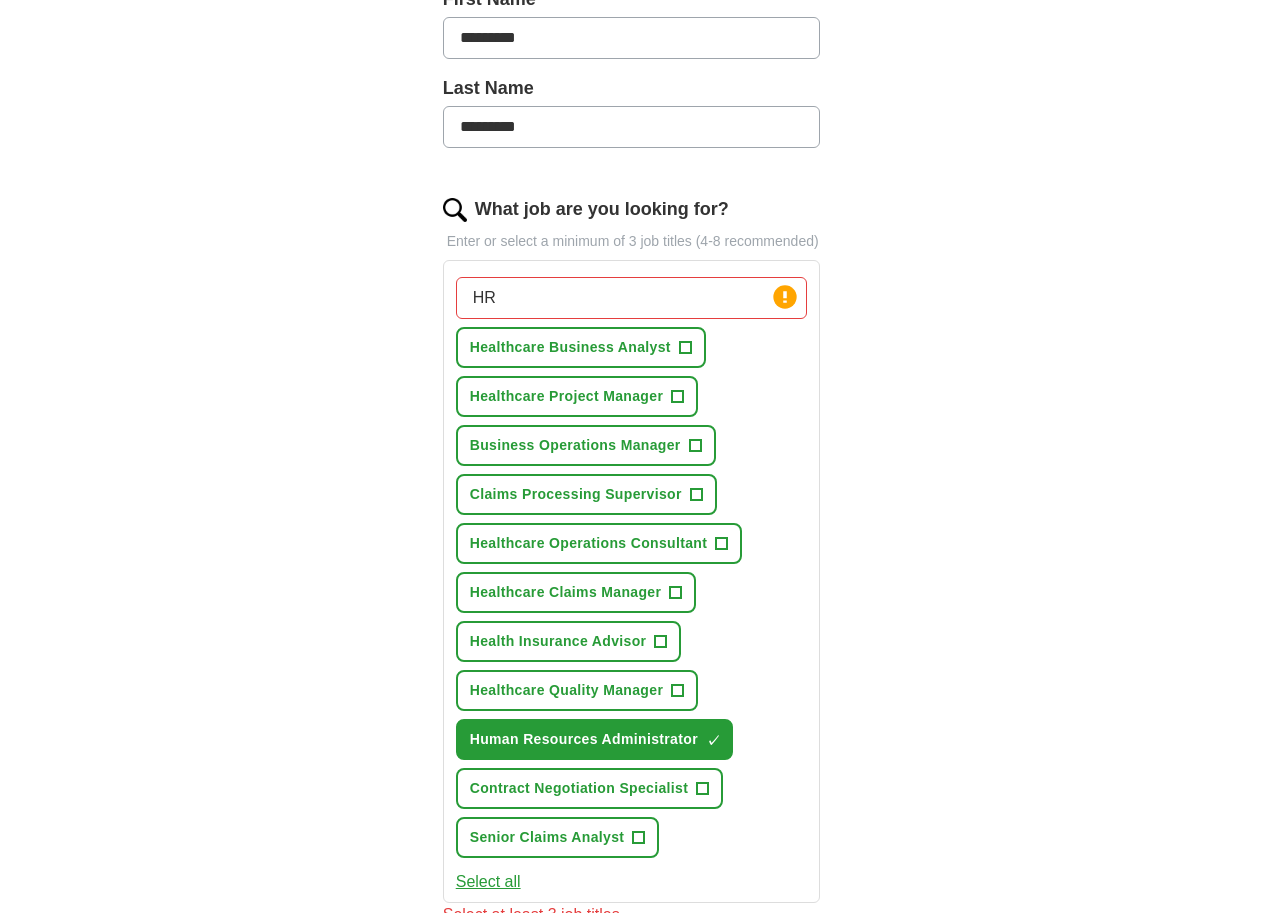click on "HR" at bounding box center [632, 298] 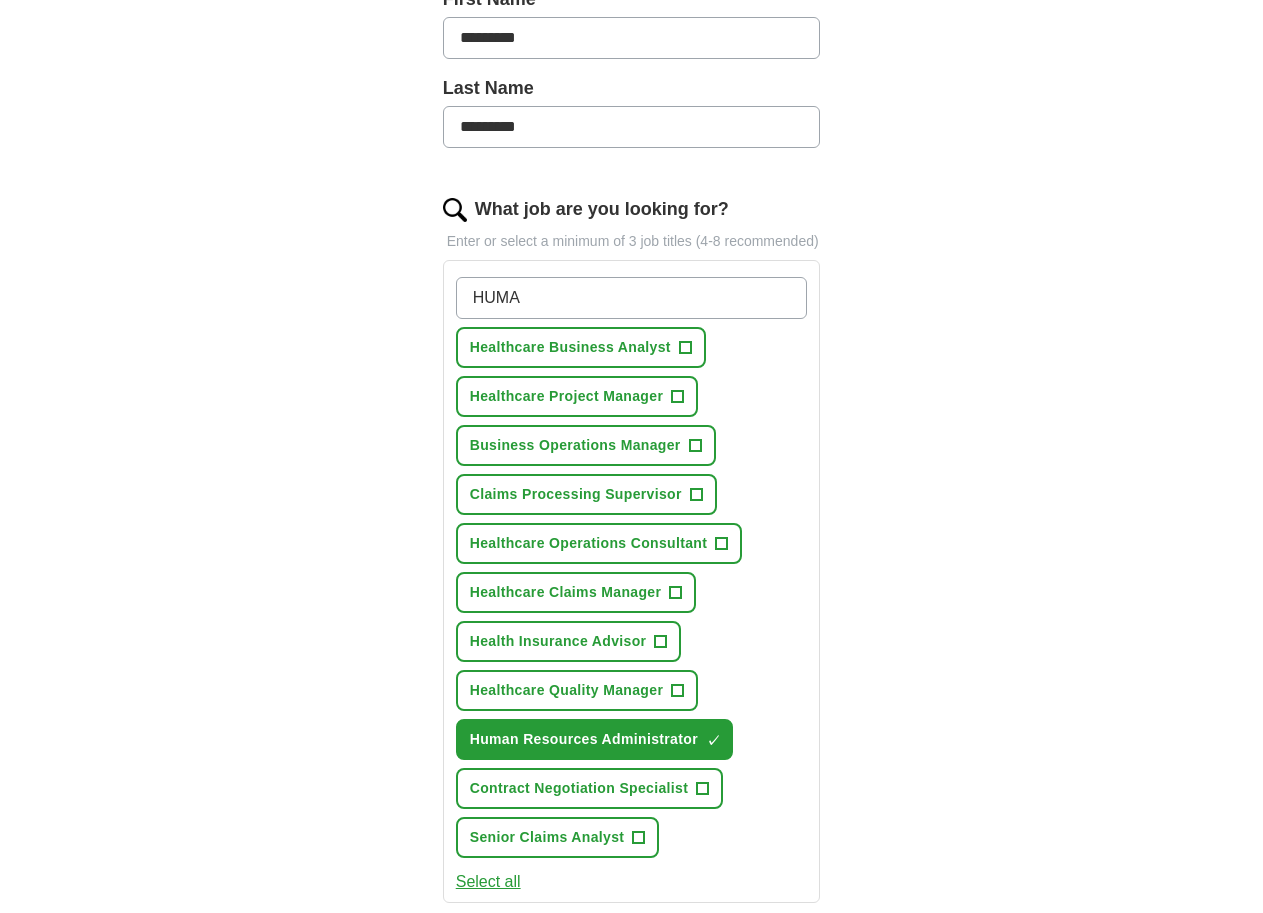 type on "HUMAN" 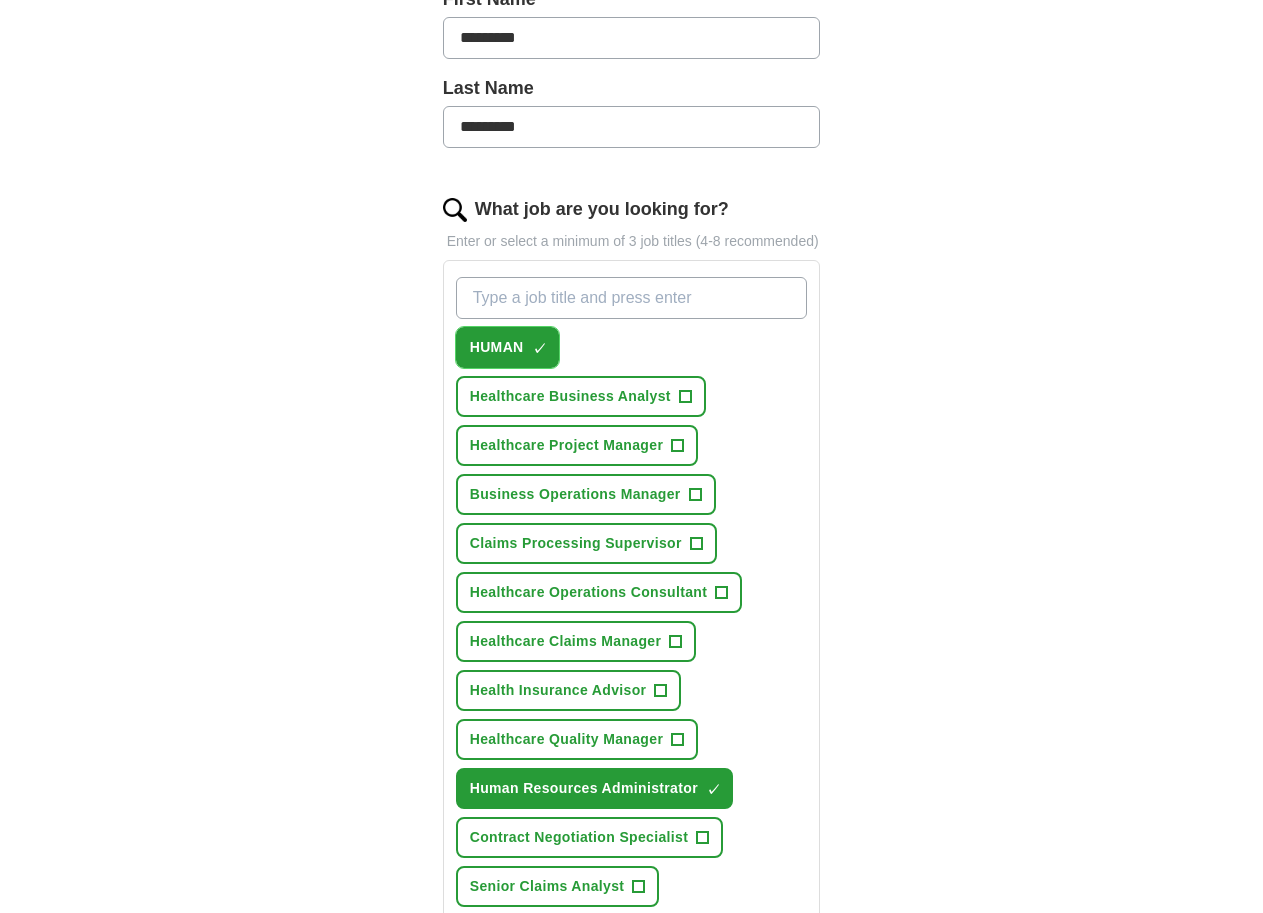click on "×" at bounding box center (0, 0) 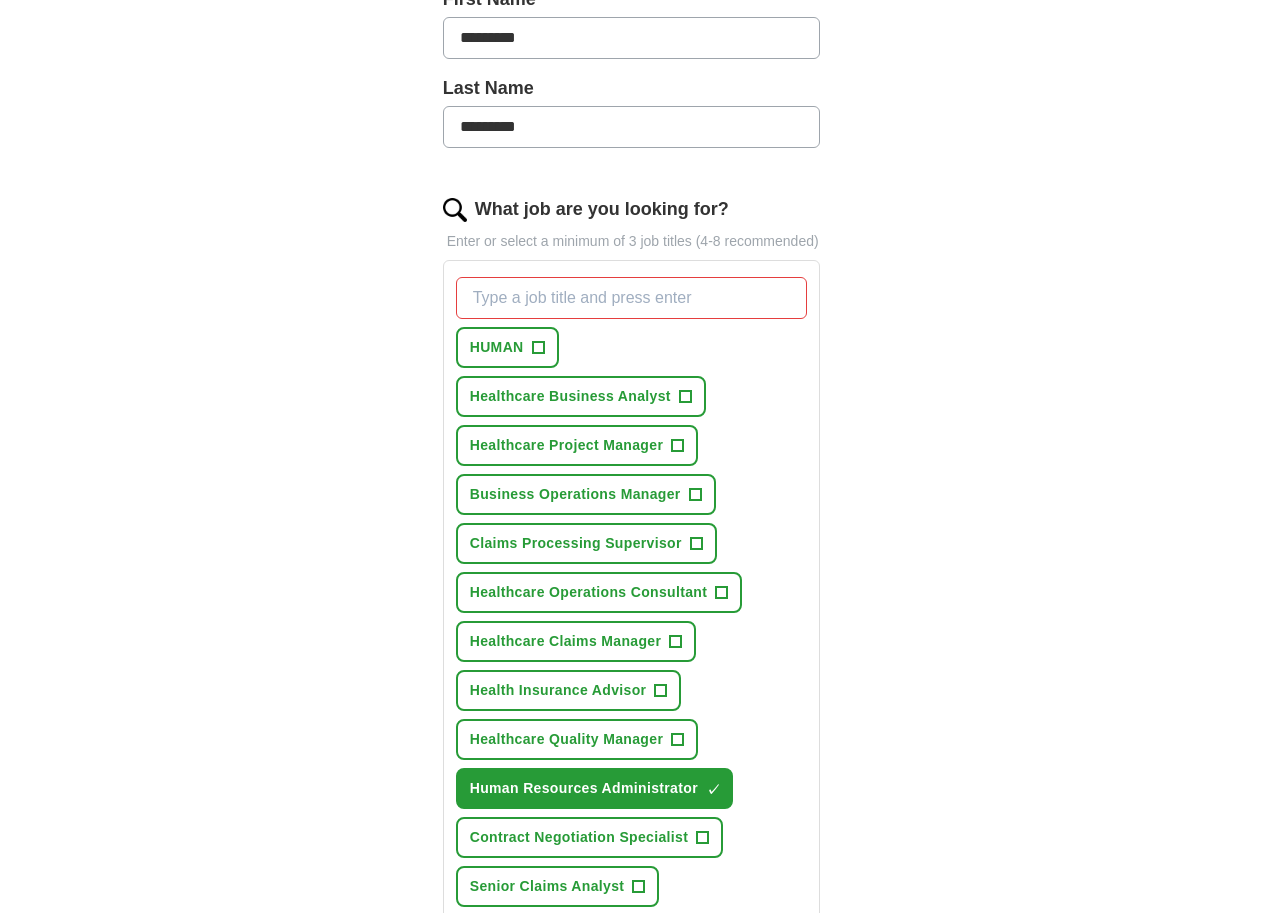 click on "What job are you looking for?" at bounding box center (632, 298) 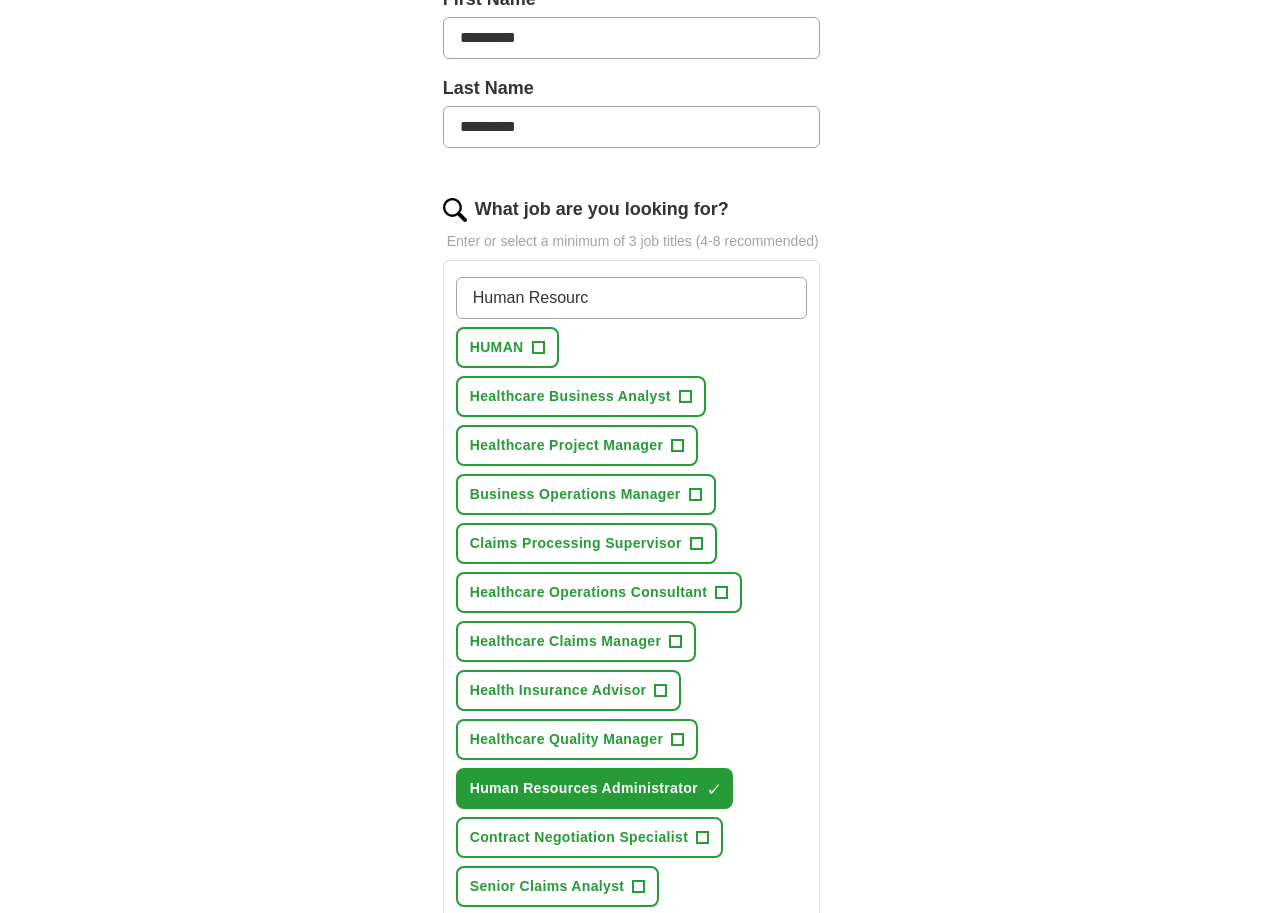 type on "Human Resource" 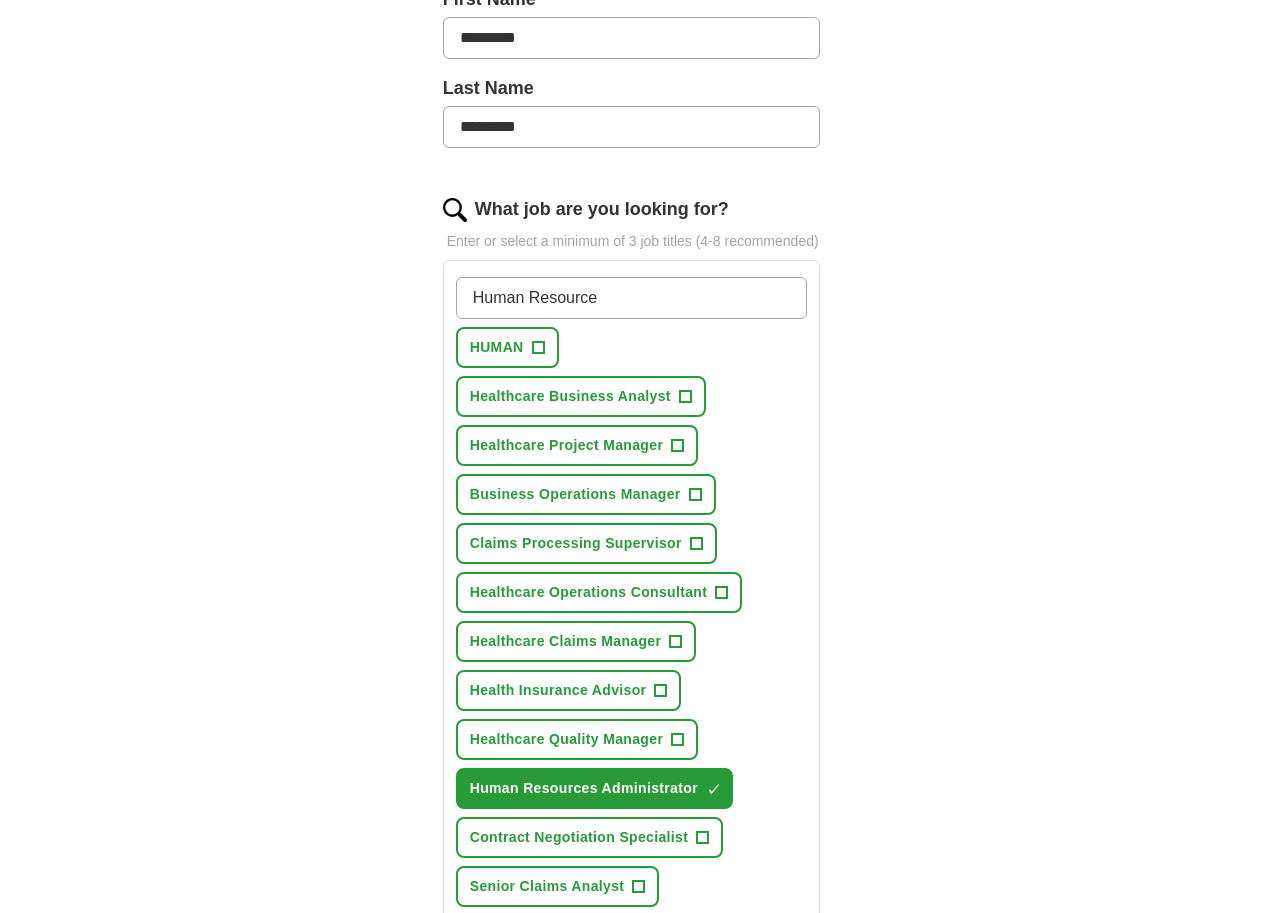 type 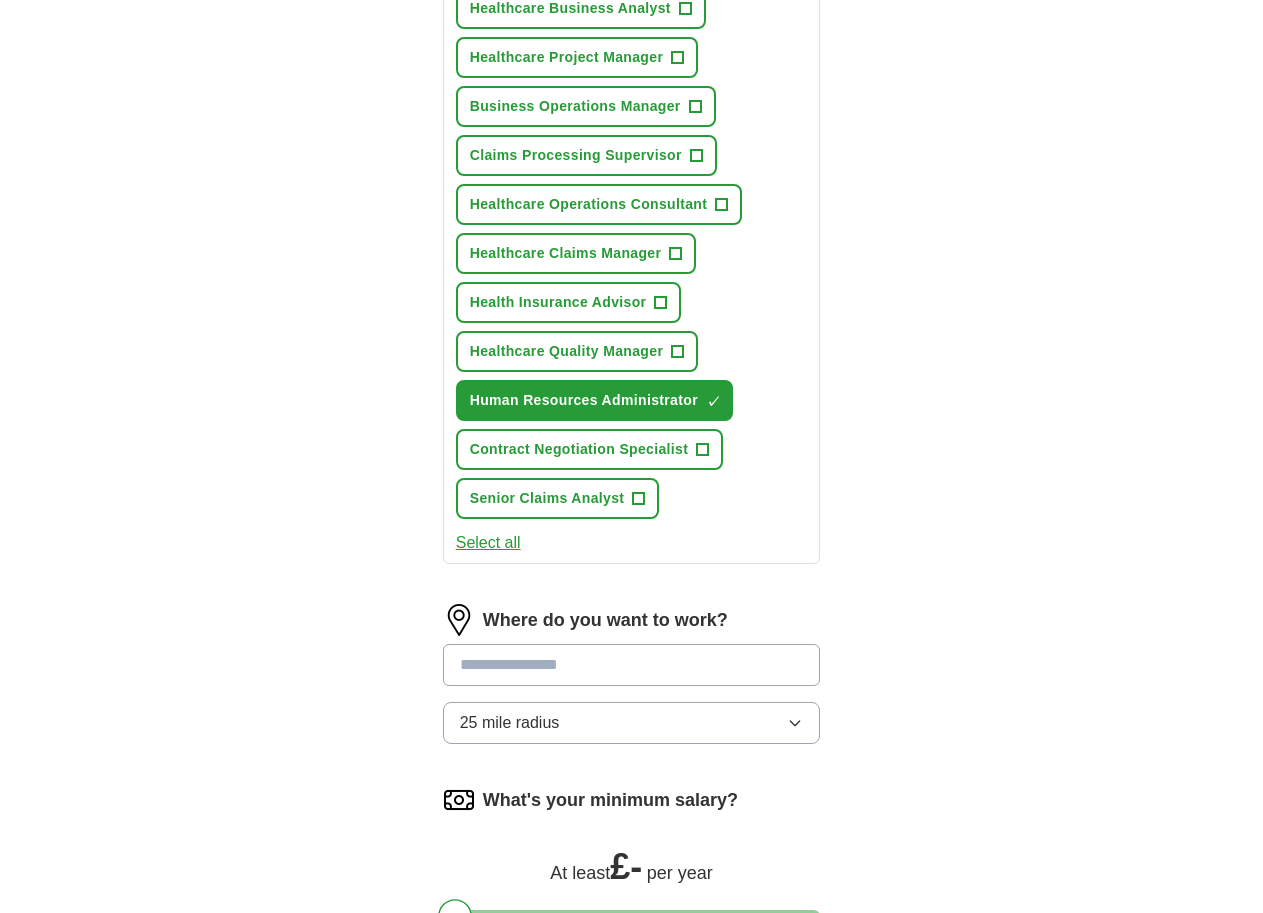 scroll, scrollTop: 1000, scrollLeft: 0, axis: vertical 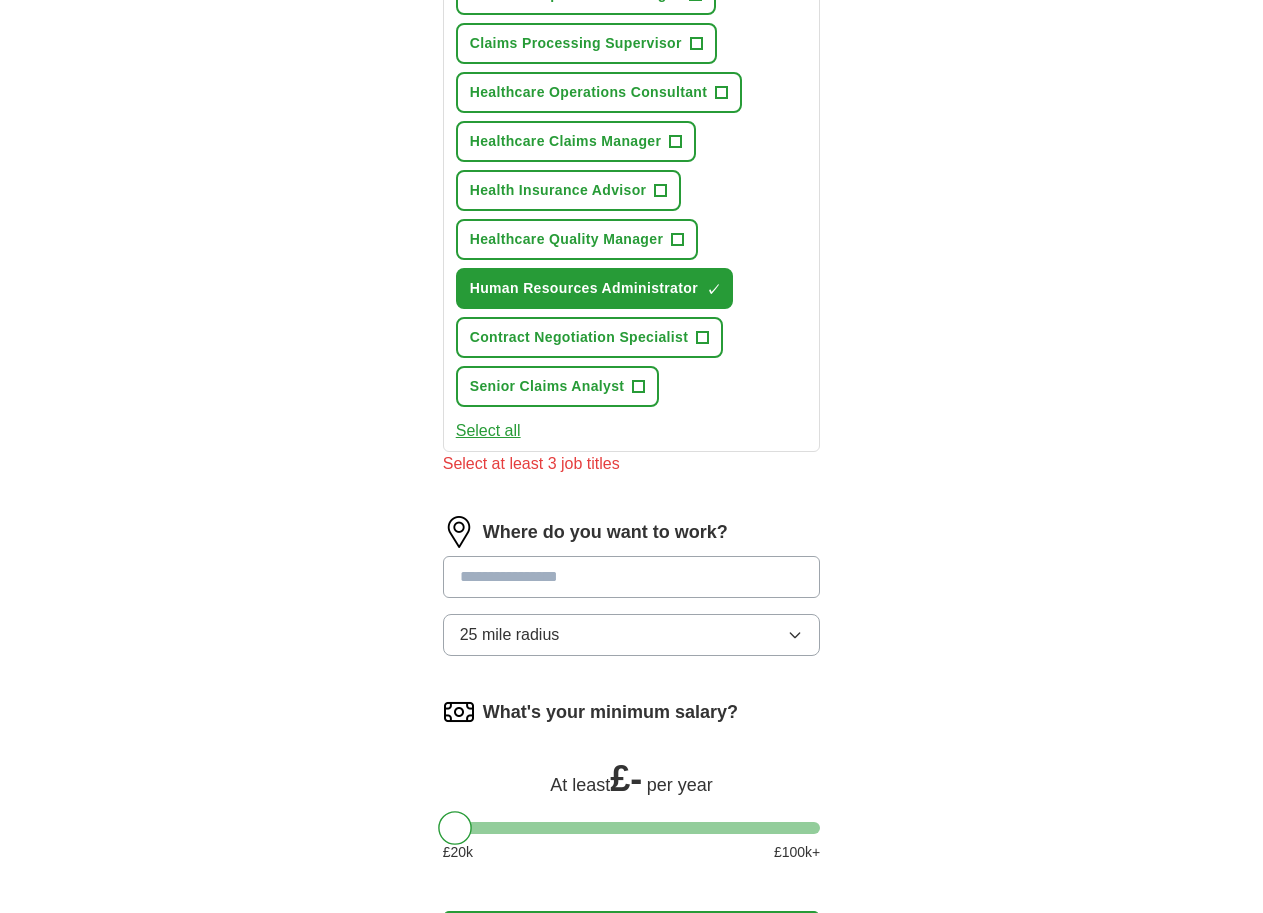 click on "Where do you want to work? 25 mile radius" at bounding box center (632, 594) 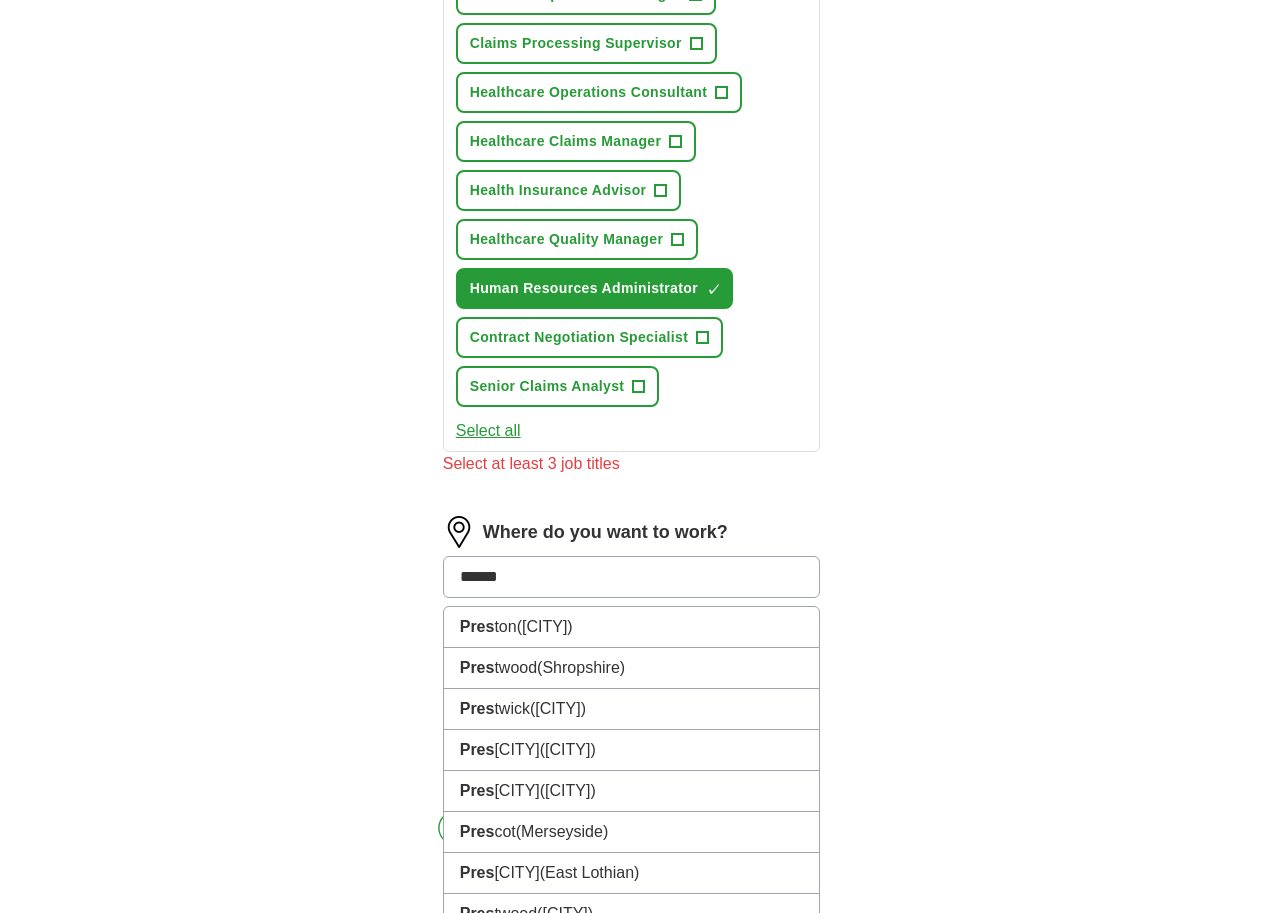 type on "*******" 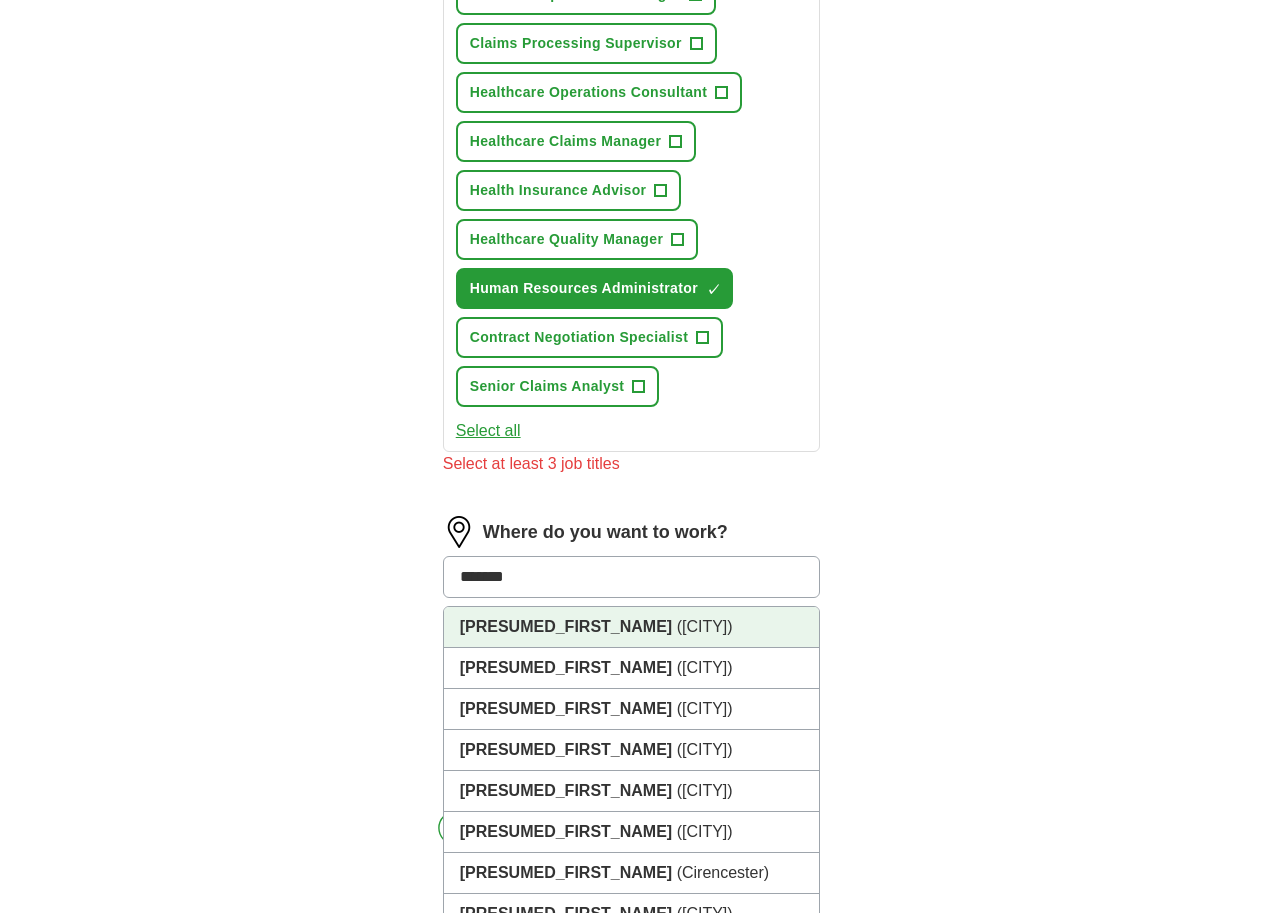 click on "([CITY])" at bounding box center (705, 626) 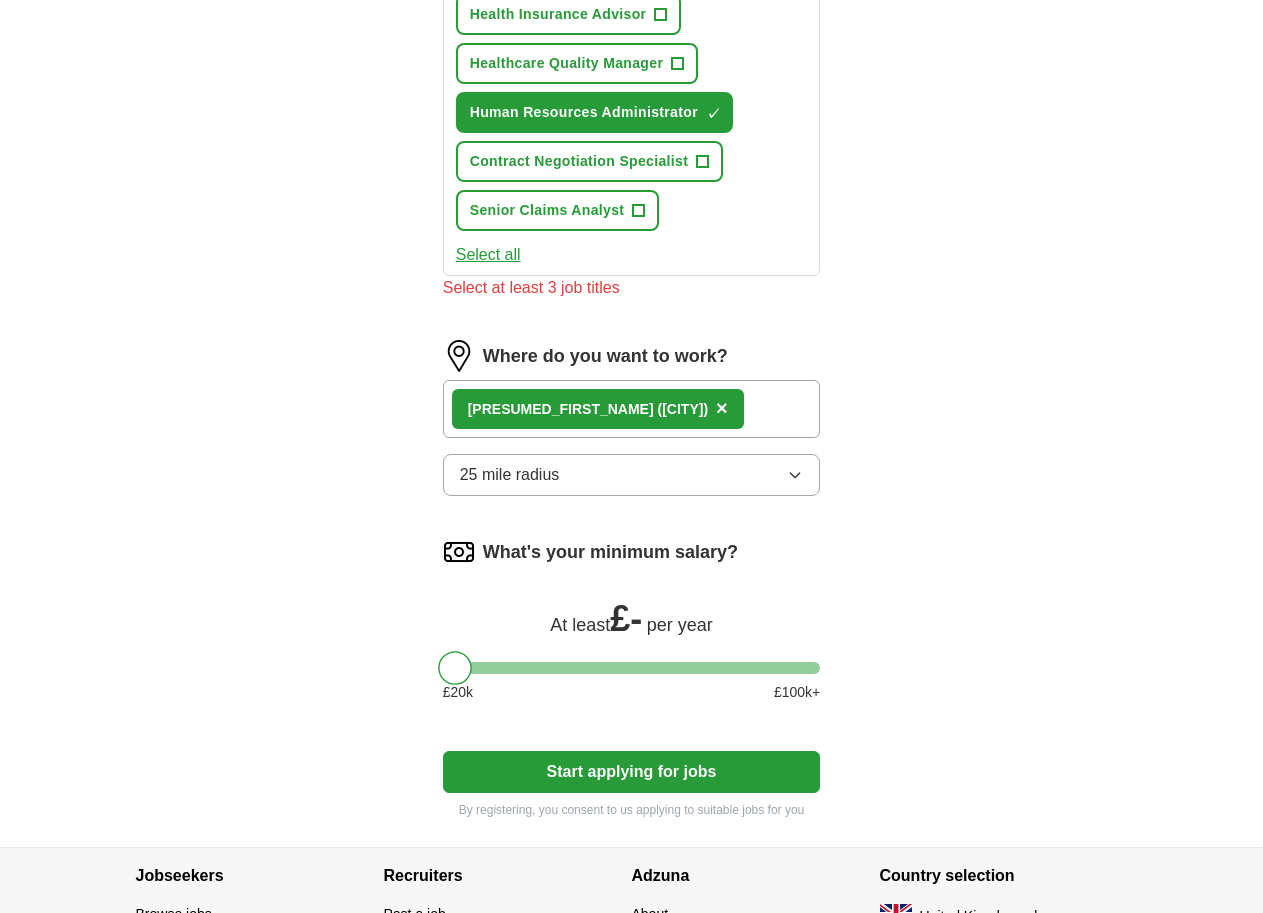 scroll, scrollTop: 1200, scrollLeft: 0, axis: vertical 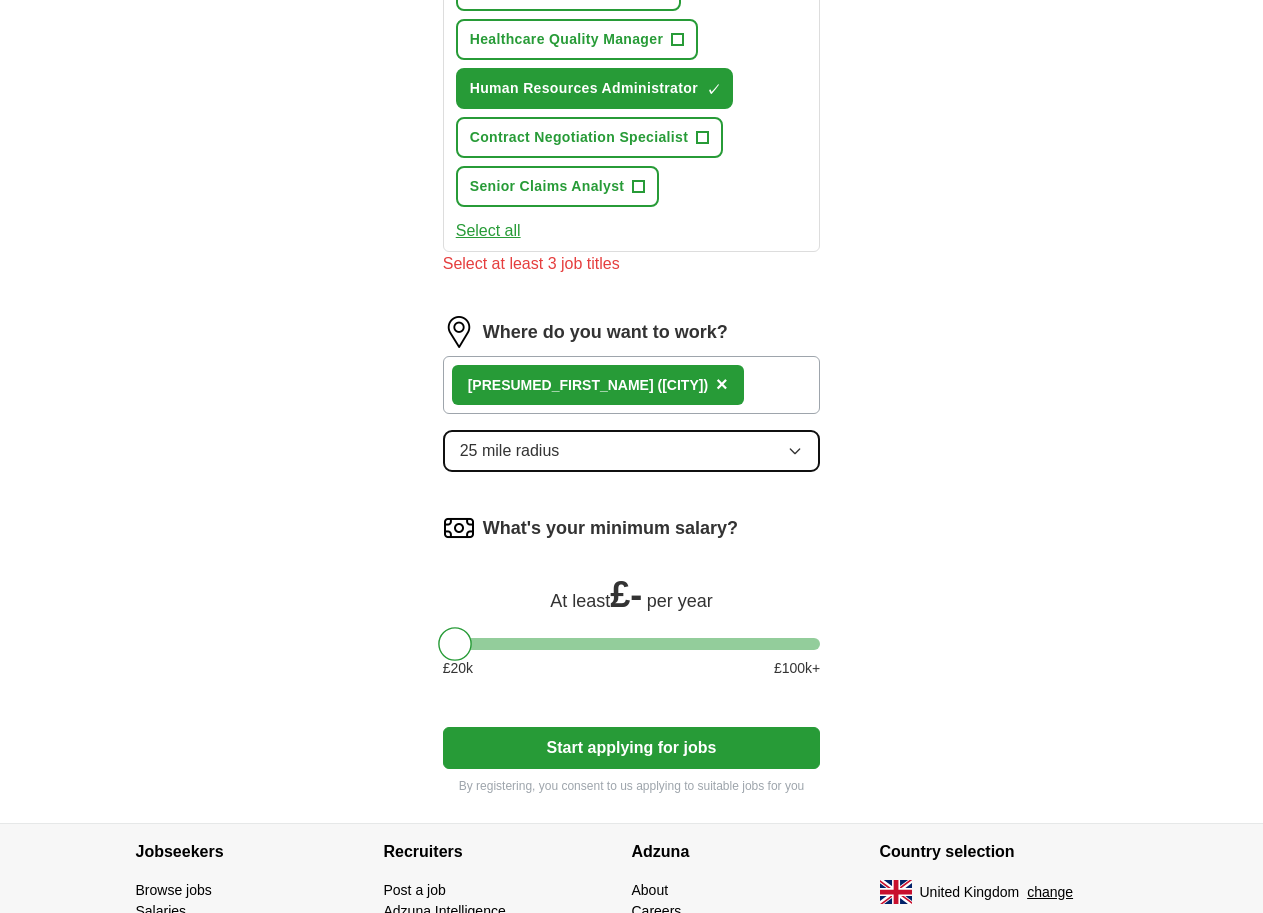 click on "25 mile radius" at bounding box center (632, 451) 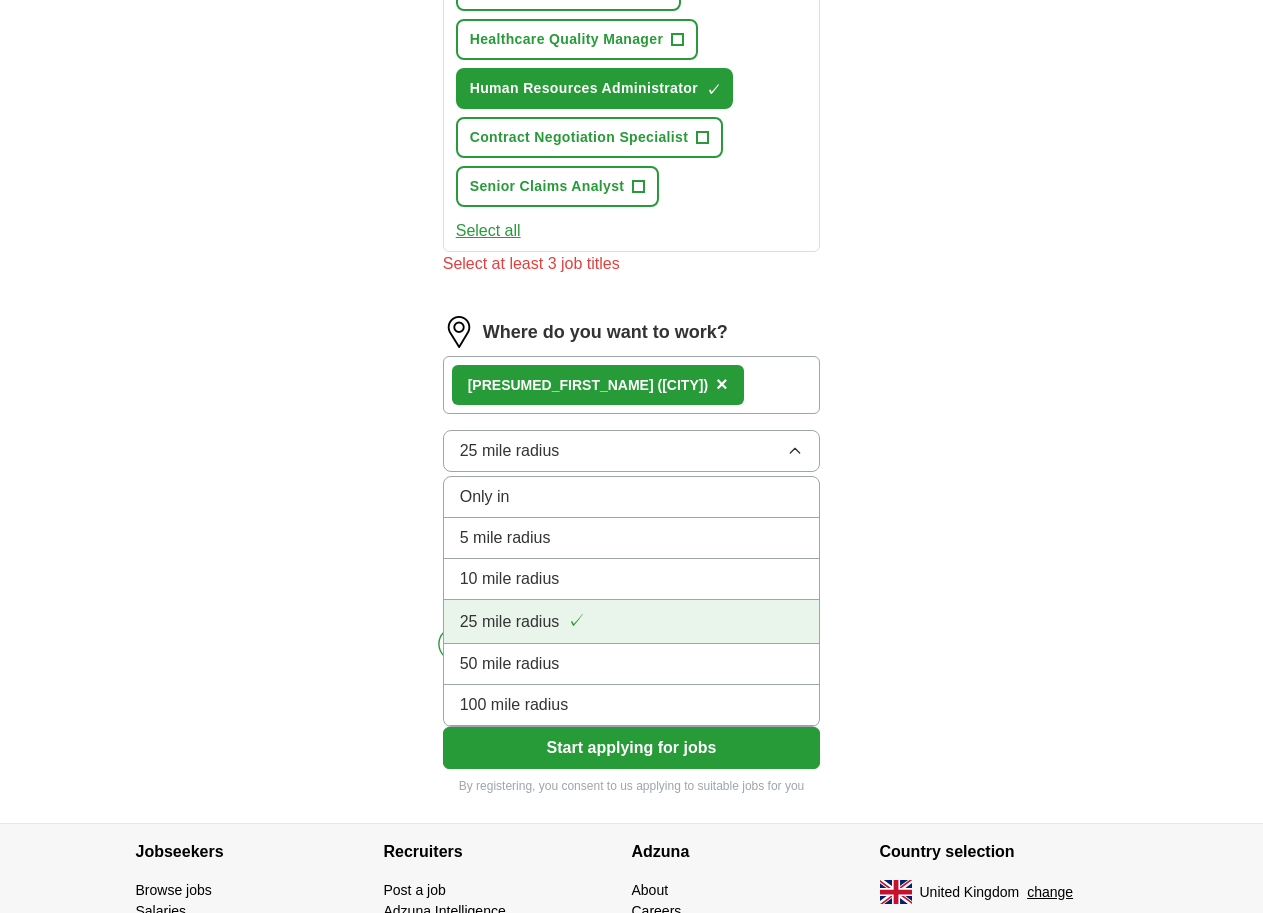 click on "25 mile radius" at bounding box center [510, 622] 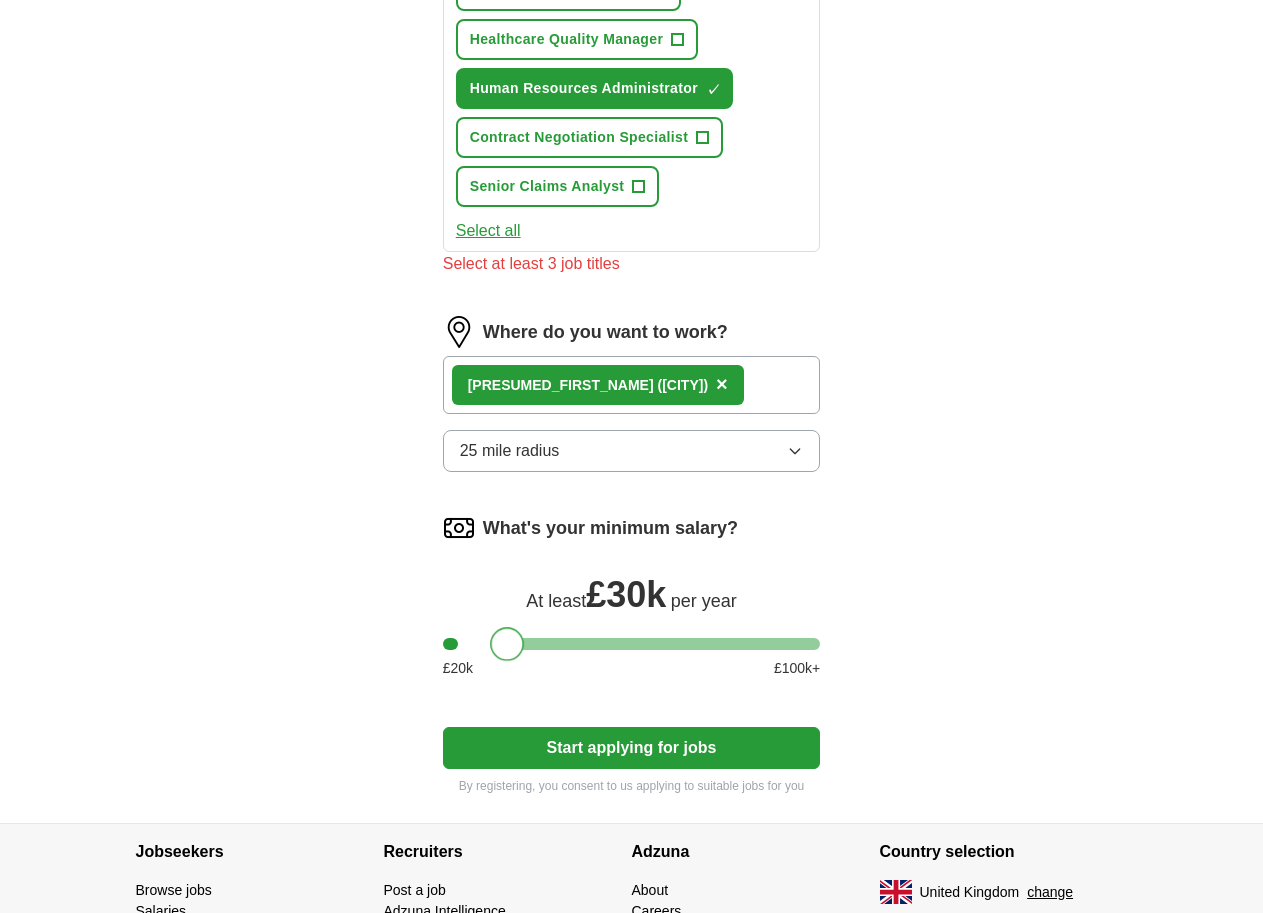 drag, startPoint x: 425, startPoint y: 622, endPoint x: 477, endPoint y: 622, distance: 52 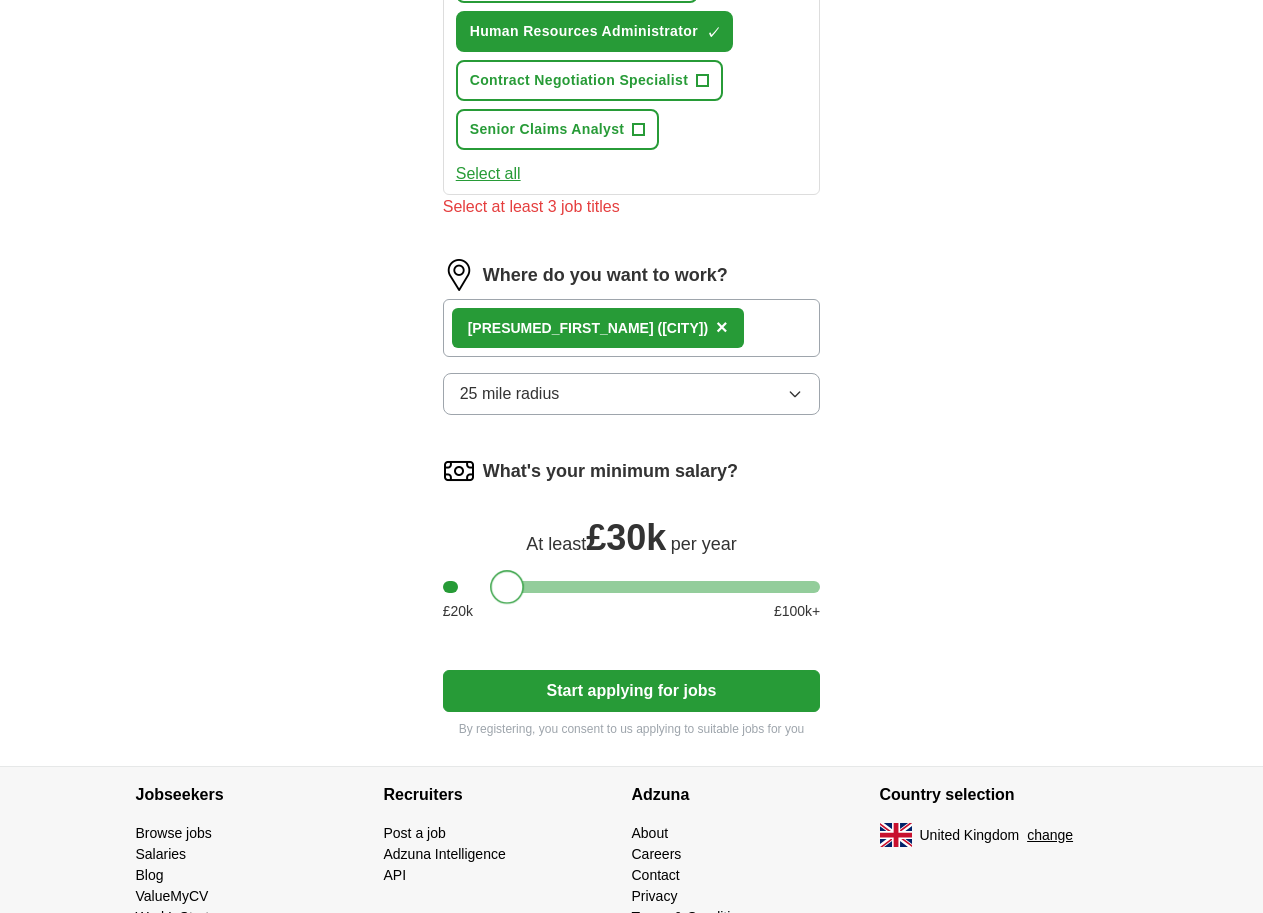 scroll, scrollTop: 1288, scrollLeft: 0, axis: vertical 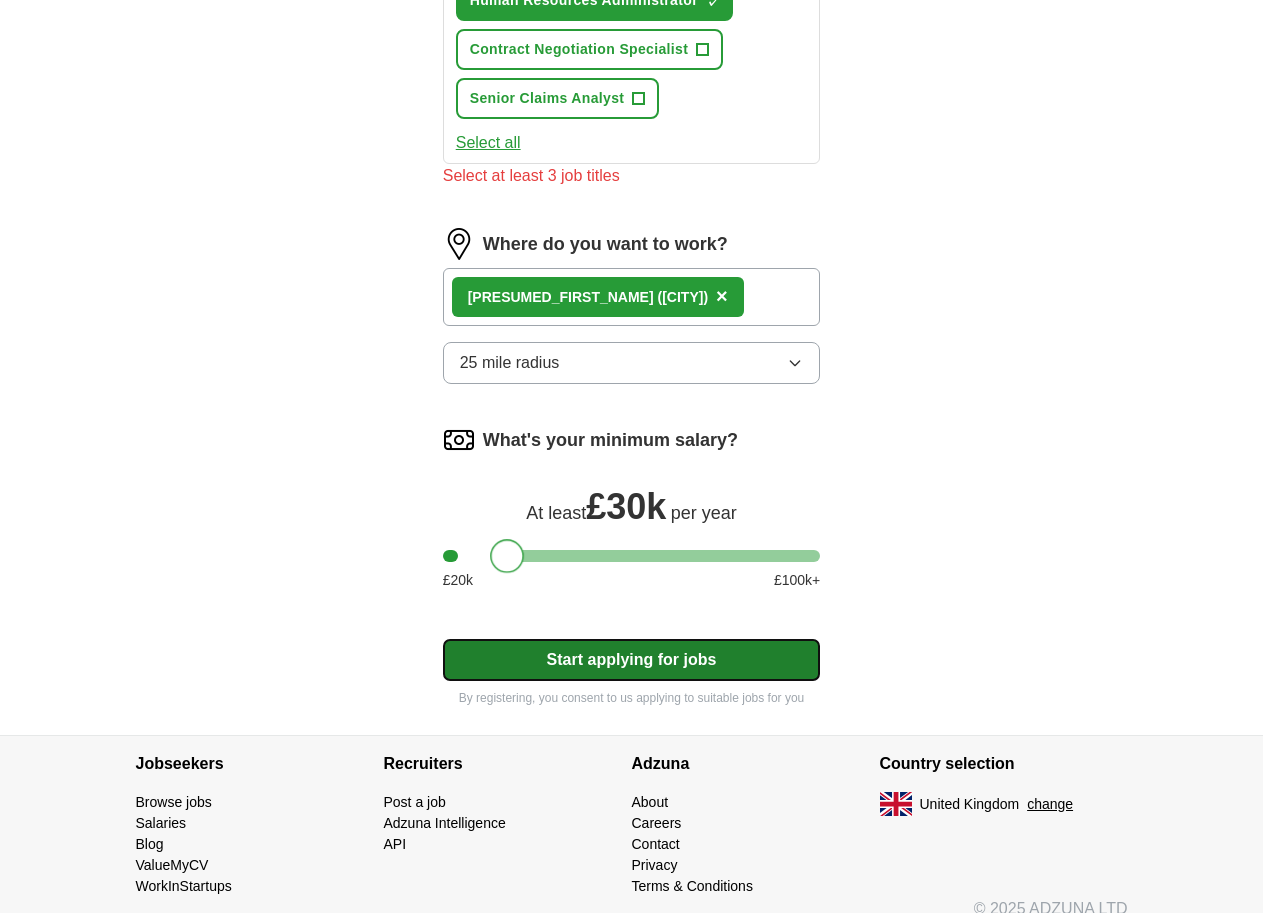 click on "Start applying for jobs" at bounding box center [632, 660] 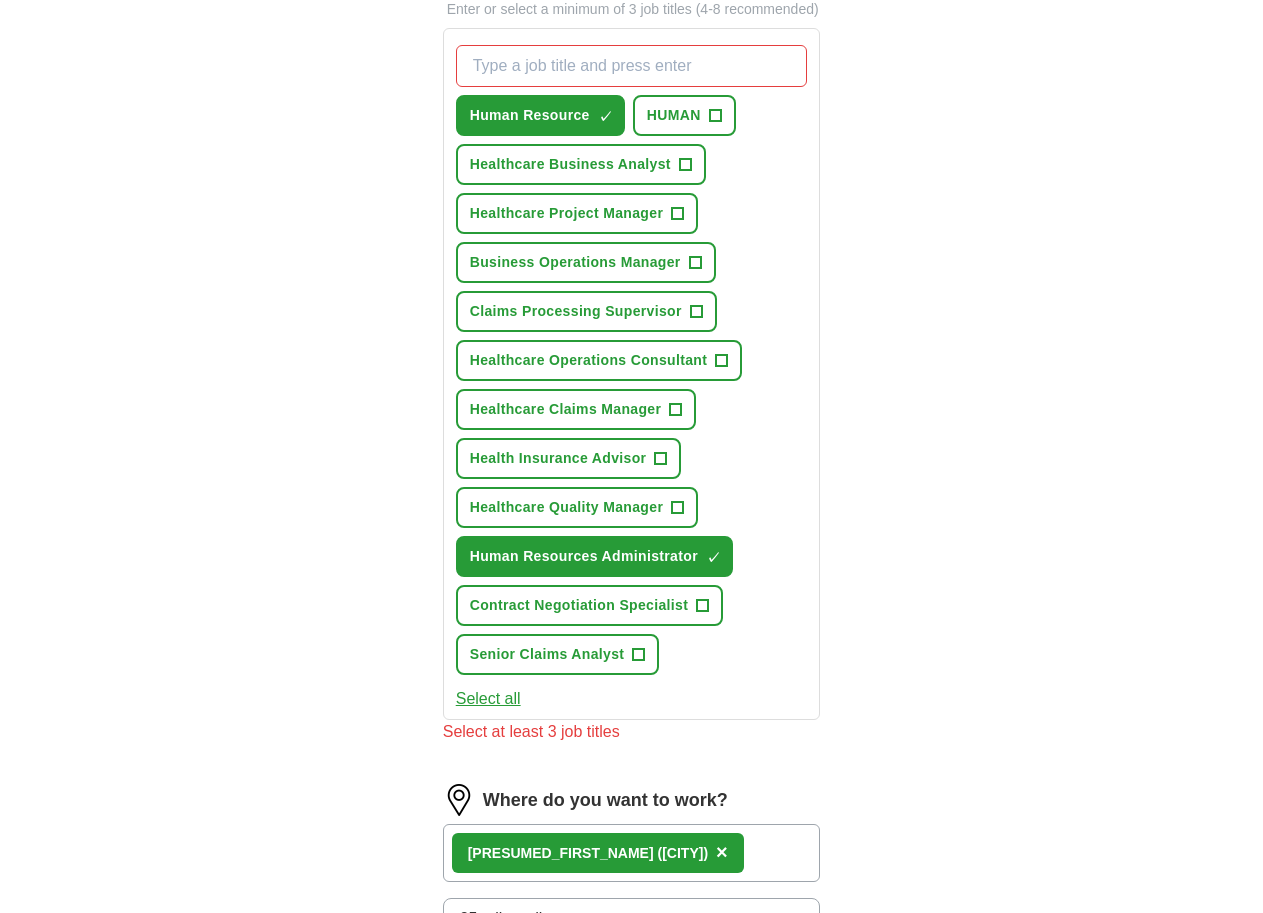 scroll, scrollTop: 588, scrollLeft: 0, axis: vertical 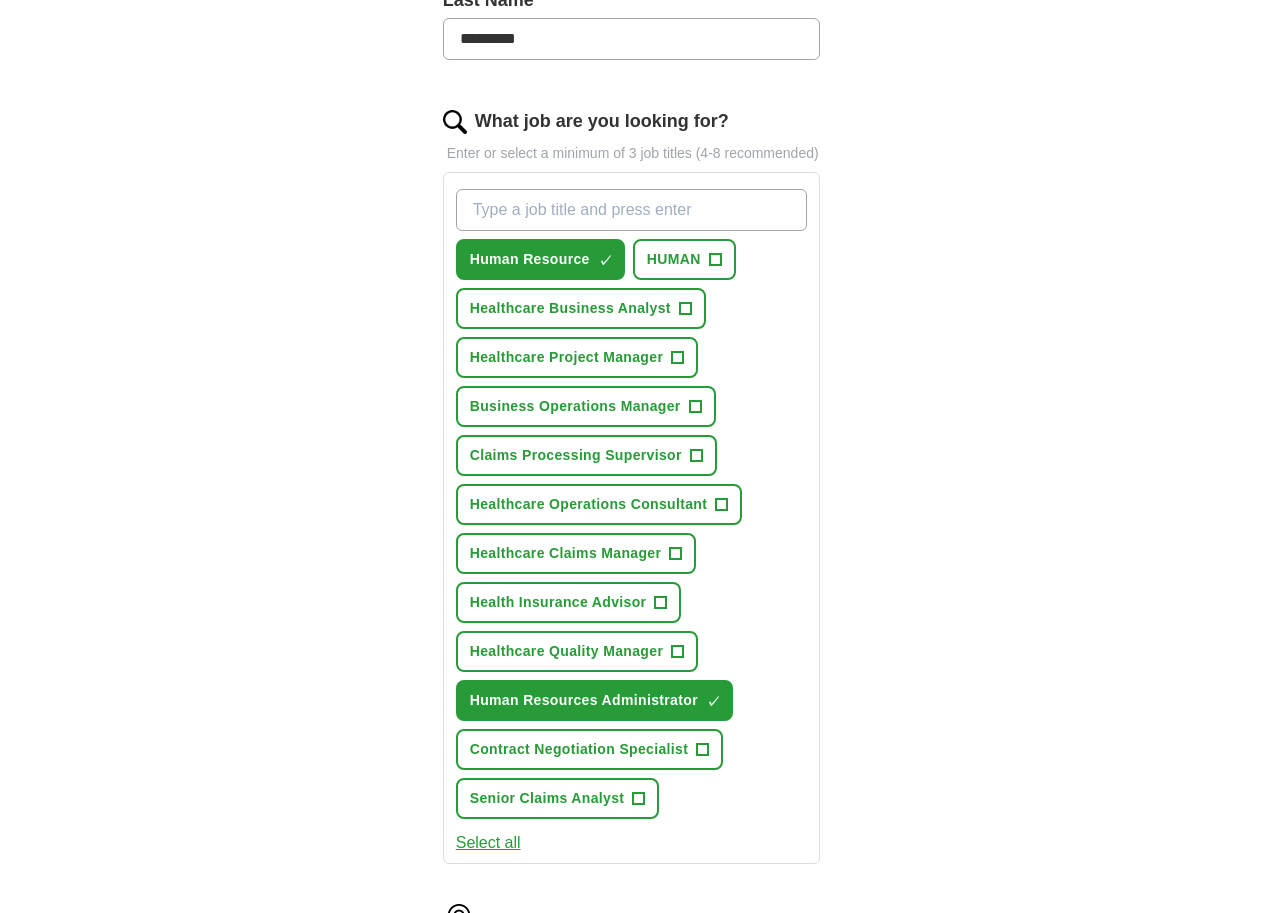 click on "What job are you looking for?" at bounding box center [632, 210] 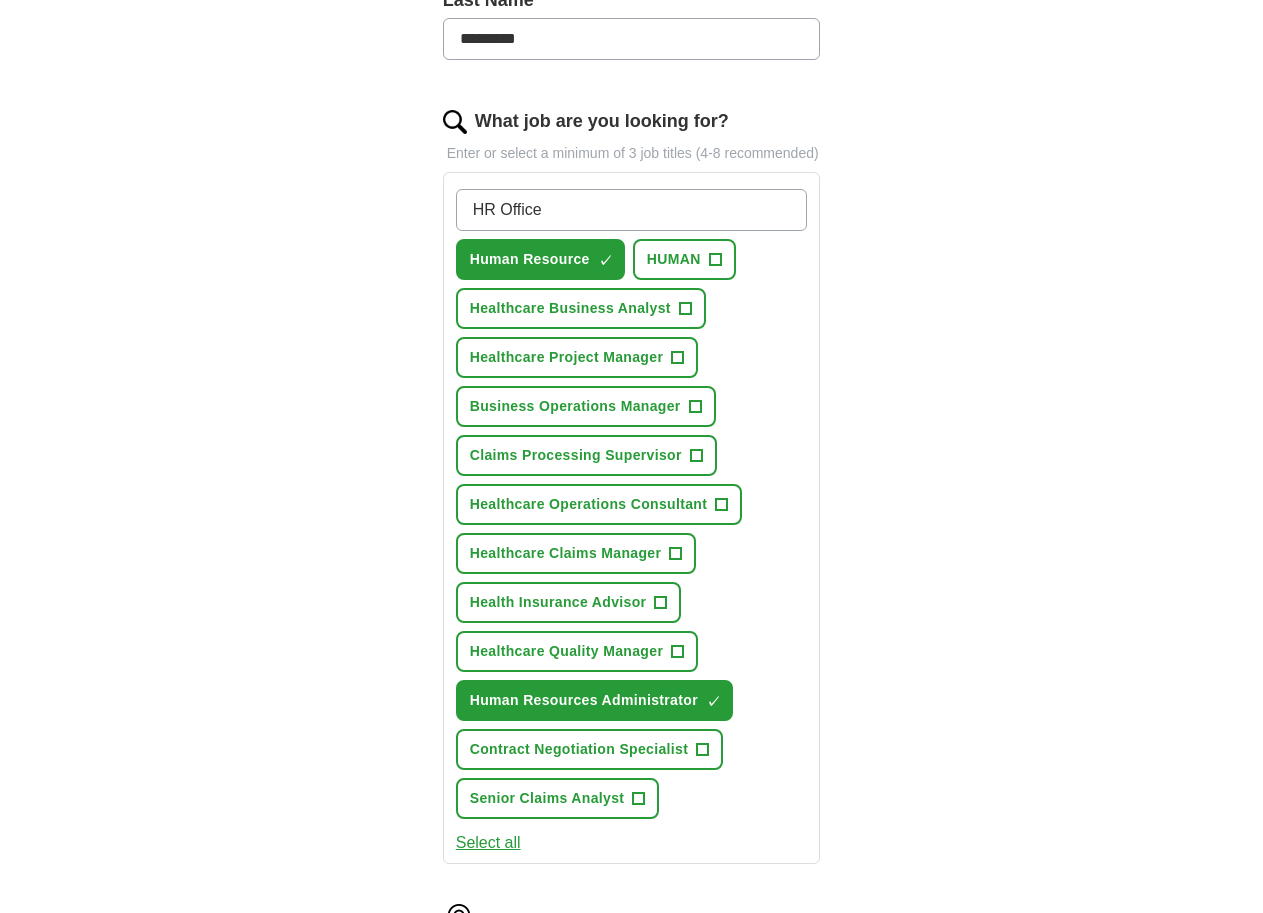 type on "HR Officer" 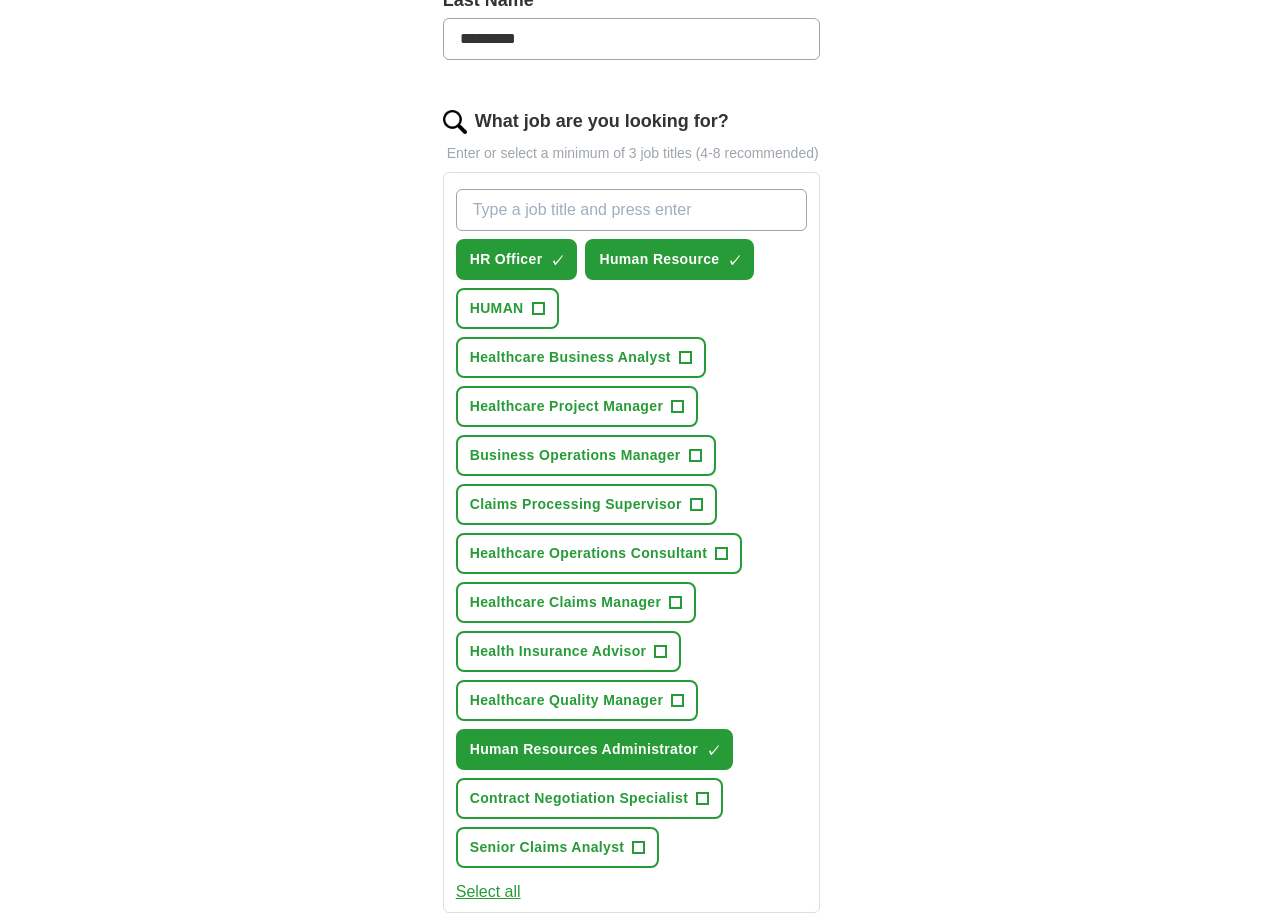 click on "What job are you looking for?" at bounding box center [632, 210] 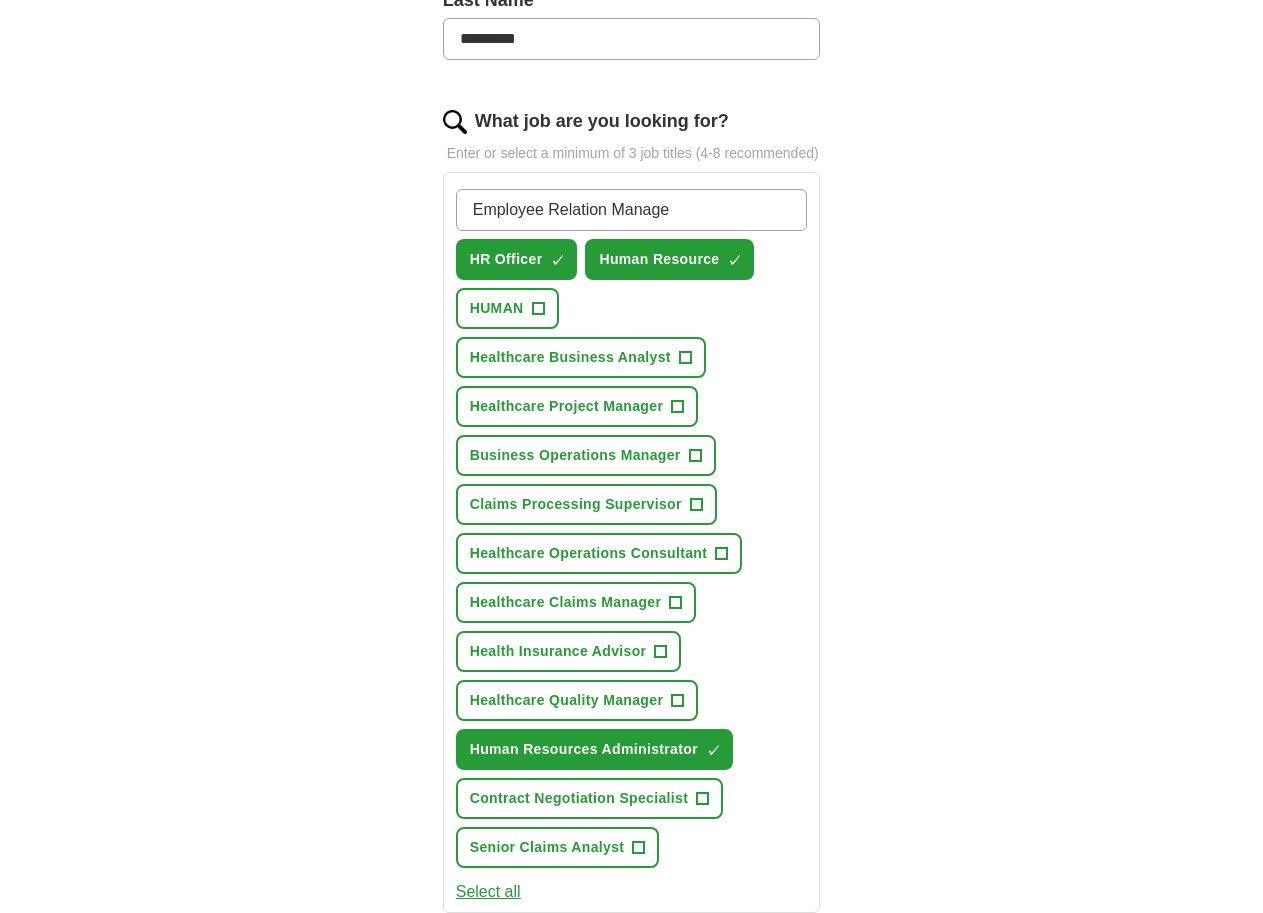 type on "Employee Relation Manager" 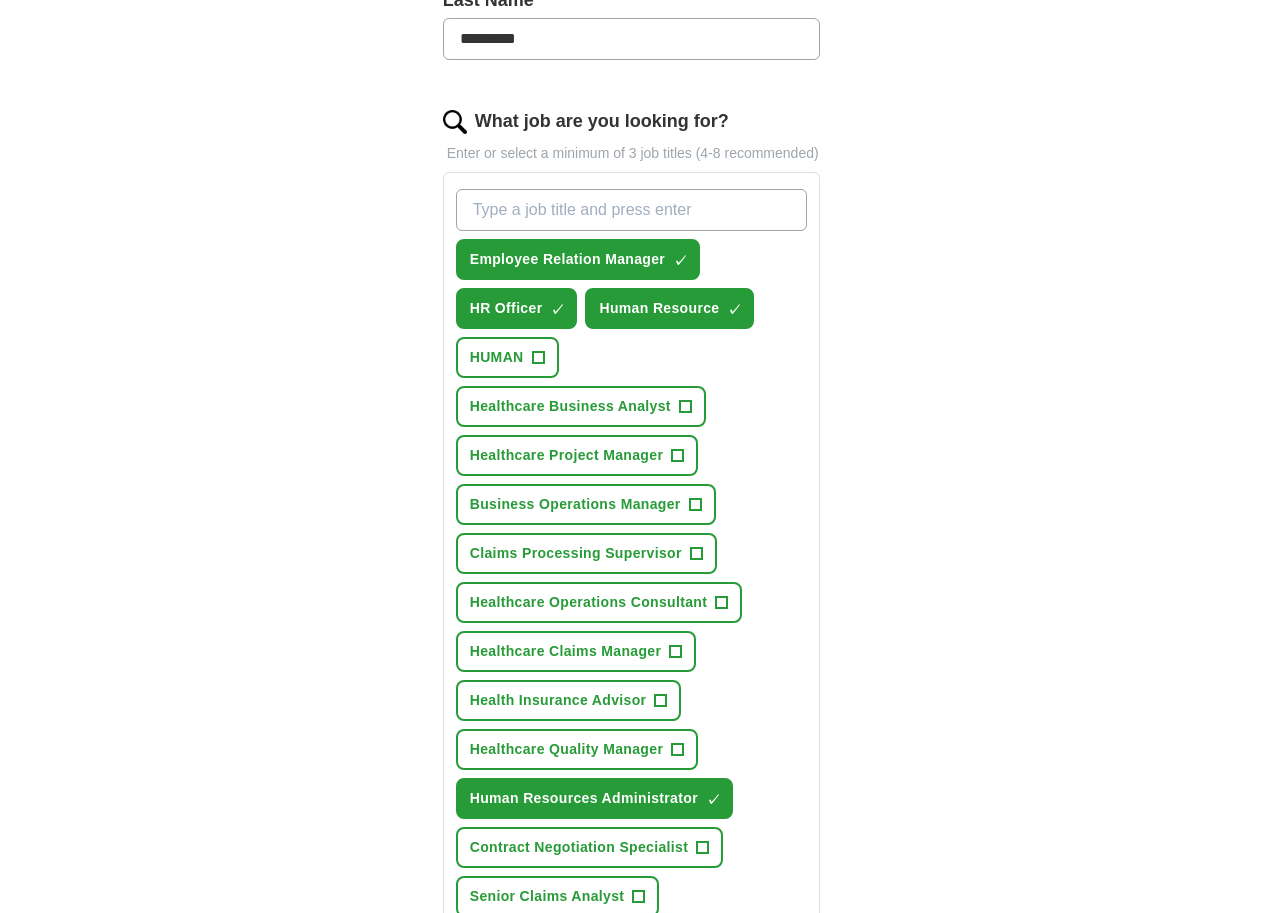 click on "What job are you looking for?" at bounding box center [632, 210] 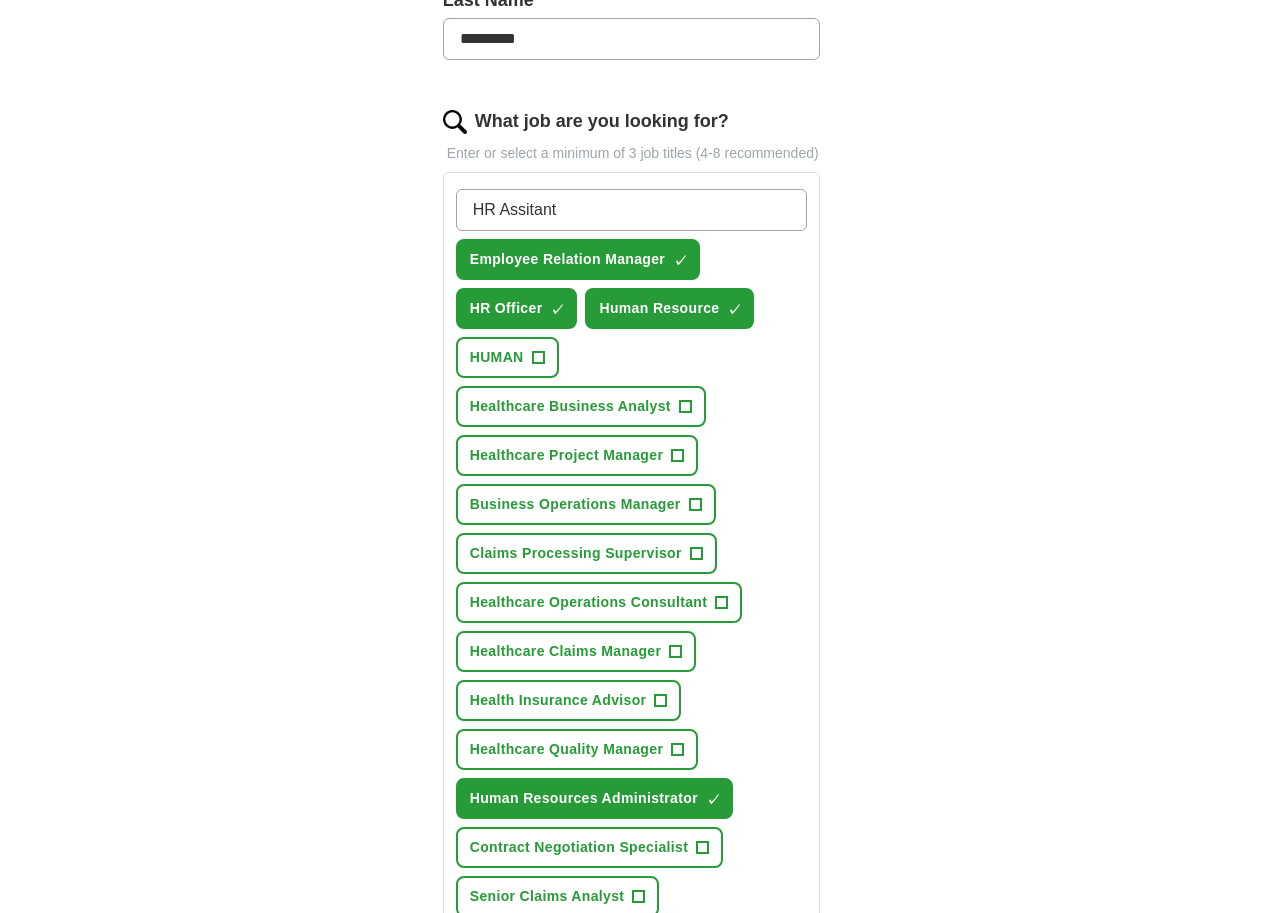 click on "HR Assitant" at bounding box center (632, 210) 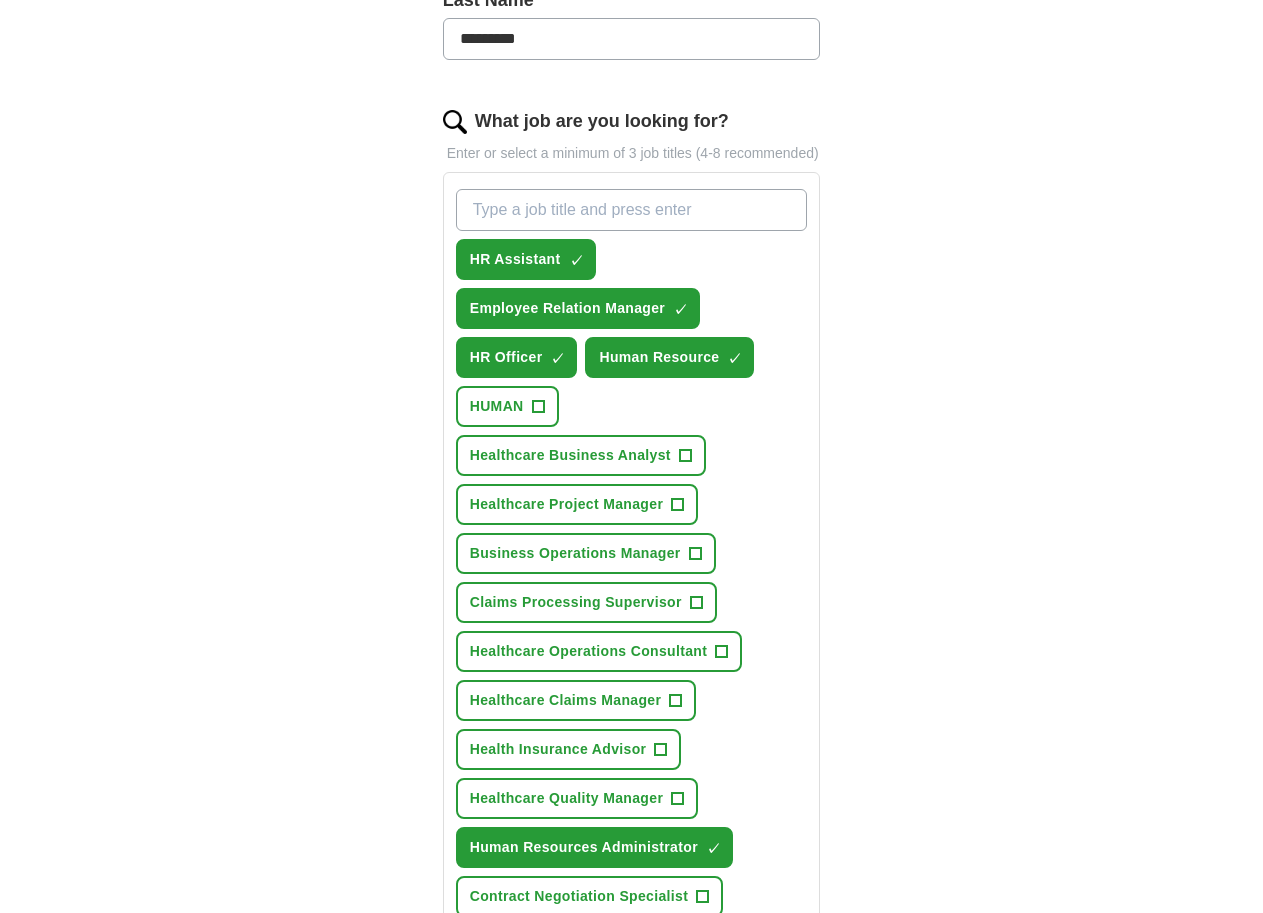 click on "What job are you looking for?" at bounding box center (632, 210) 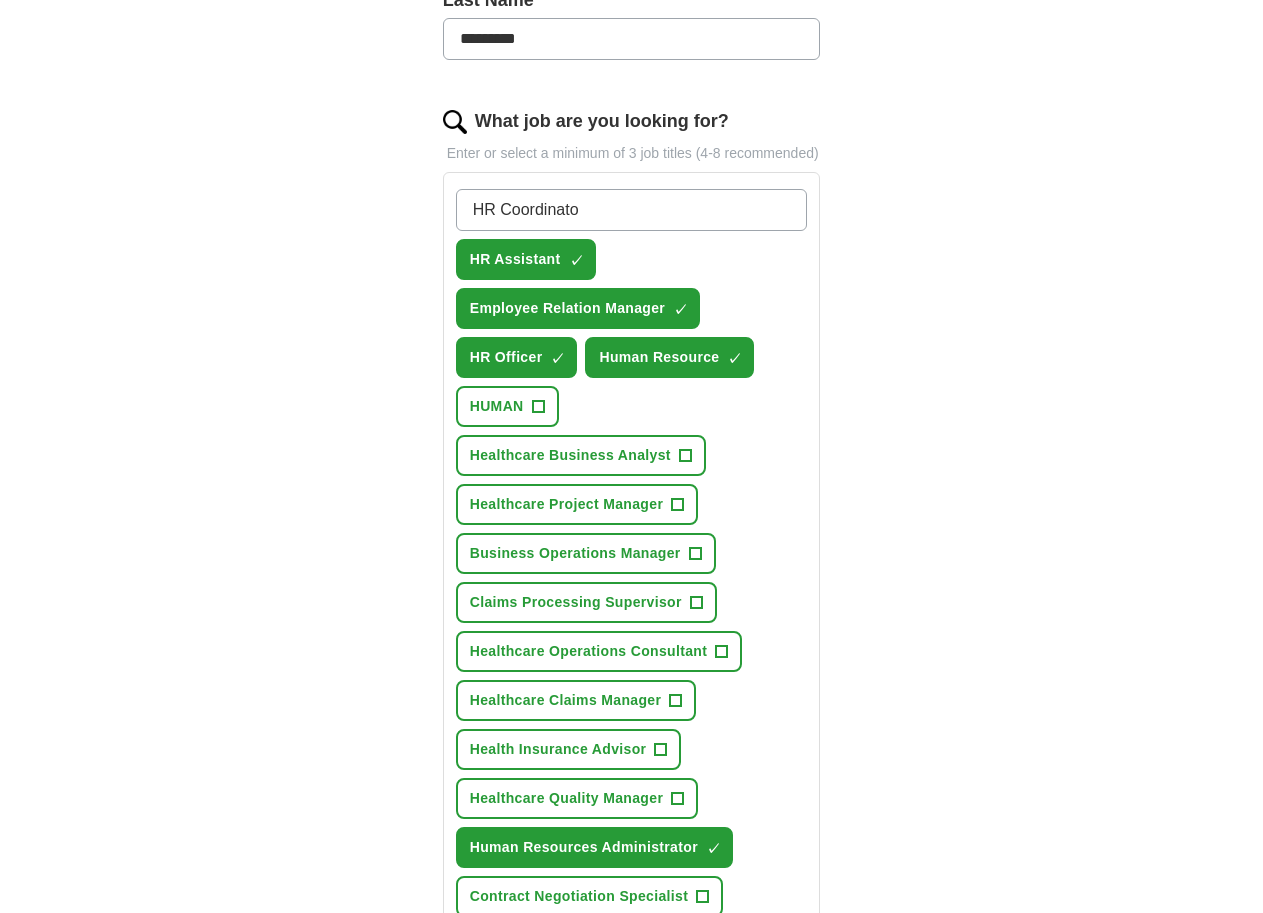 type on "HR Coordinator" 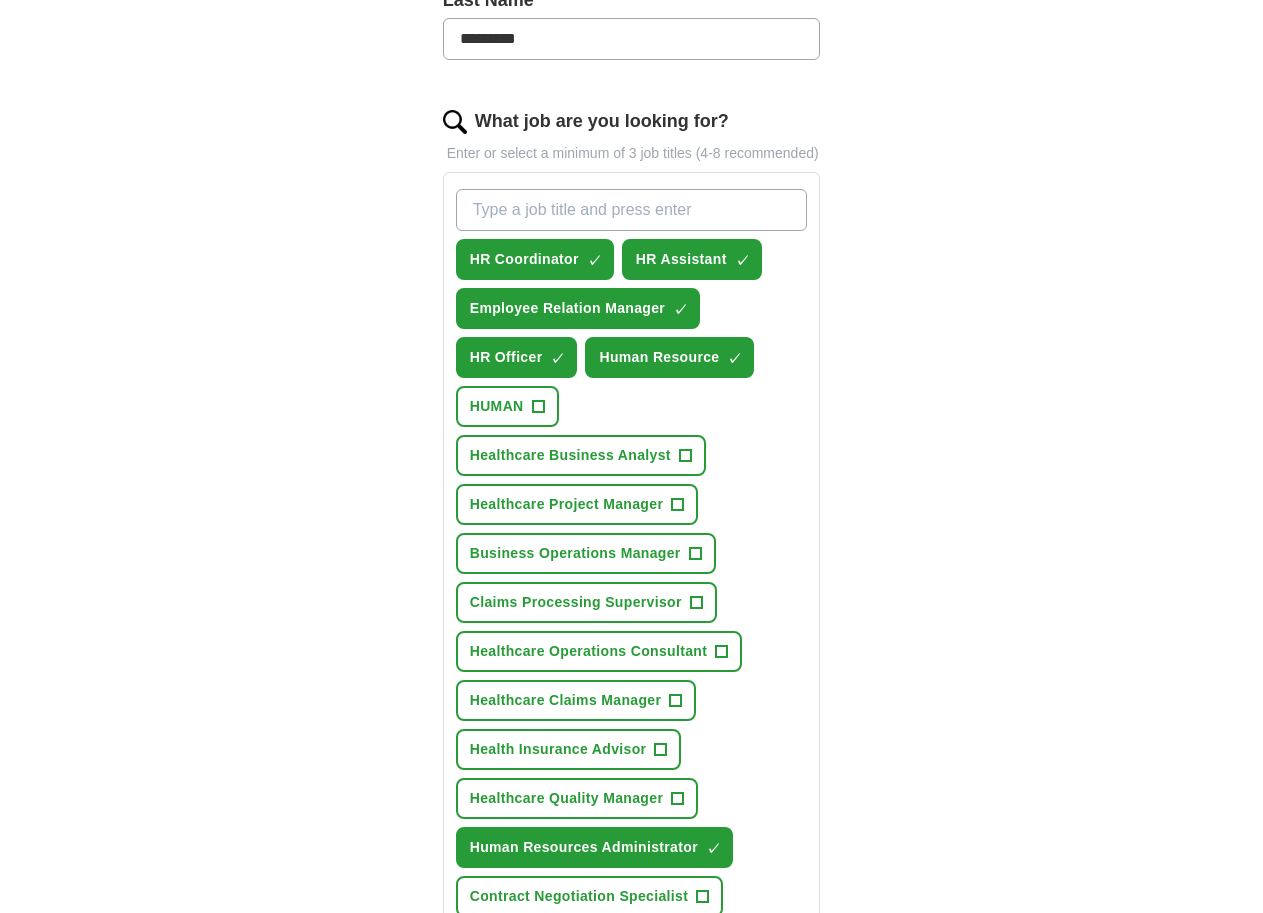 click on "What job are you looking for?" at bounding box center [632, 210] 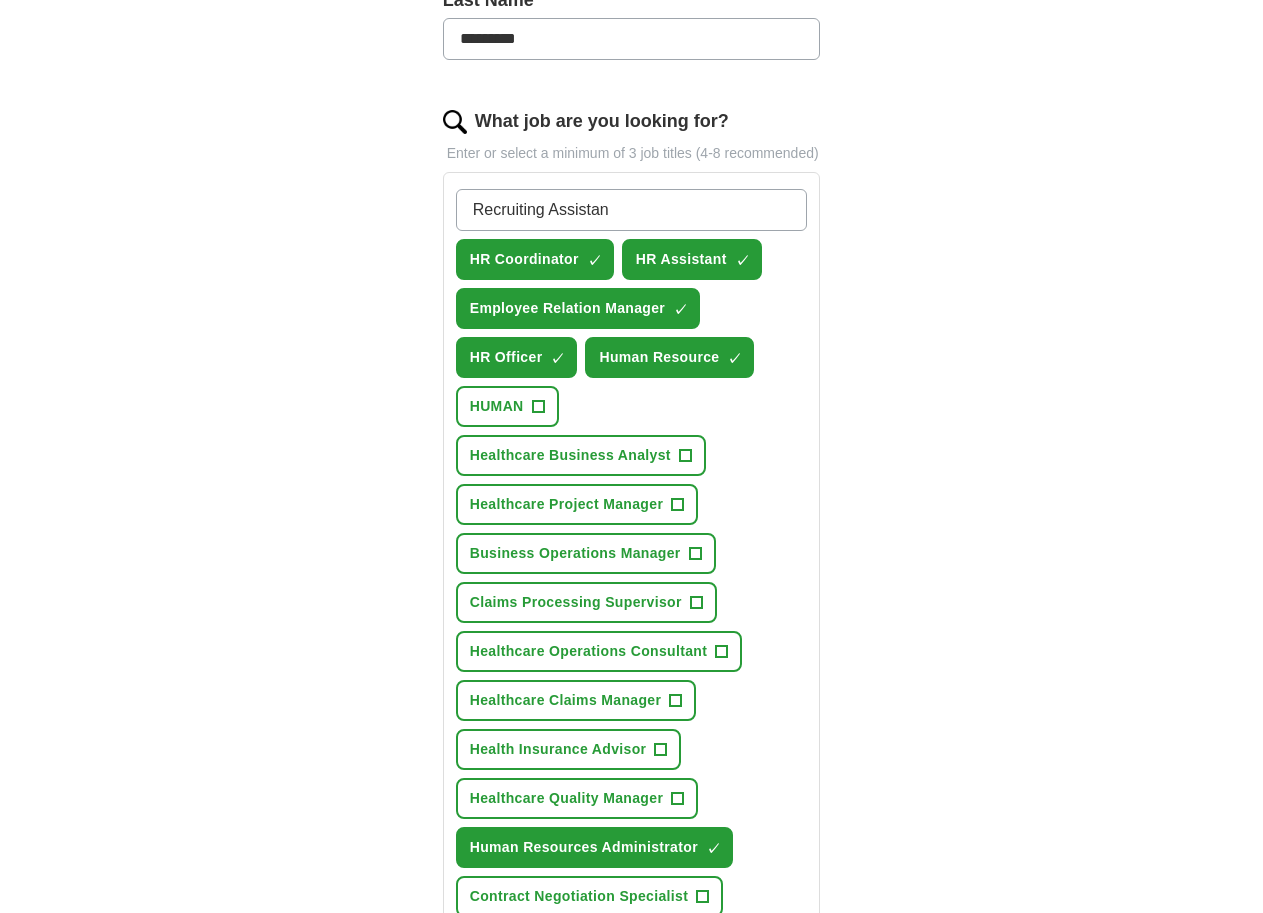 type on "Recruiting Assistant" 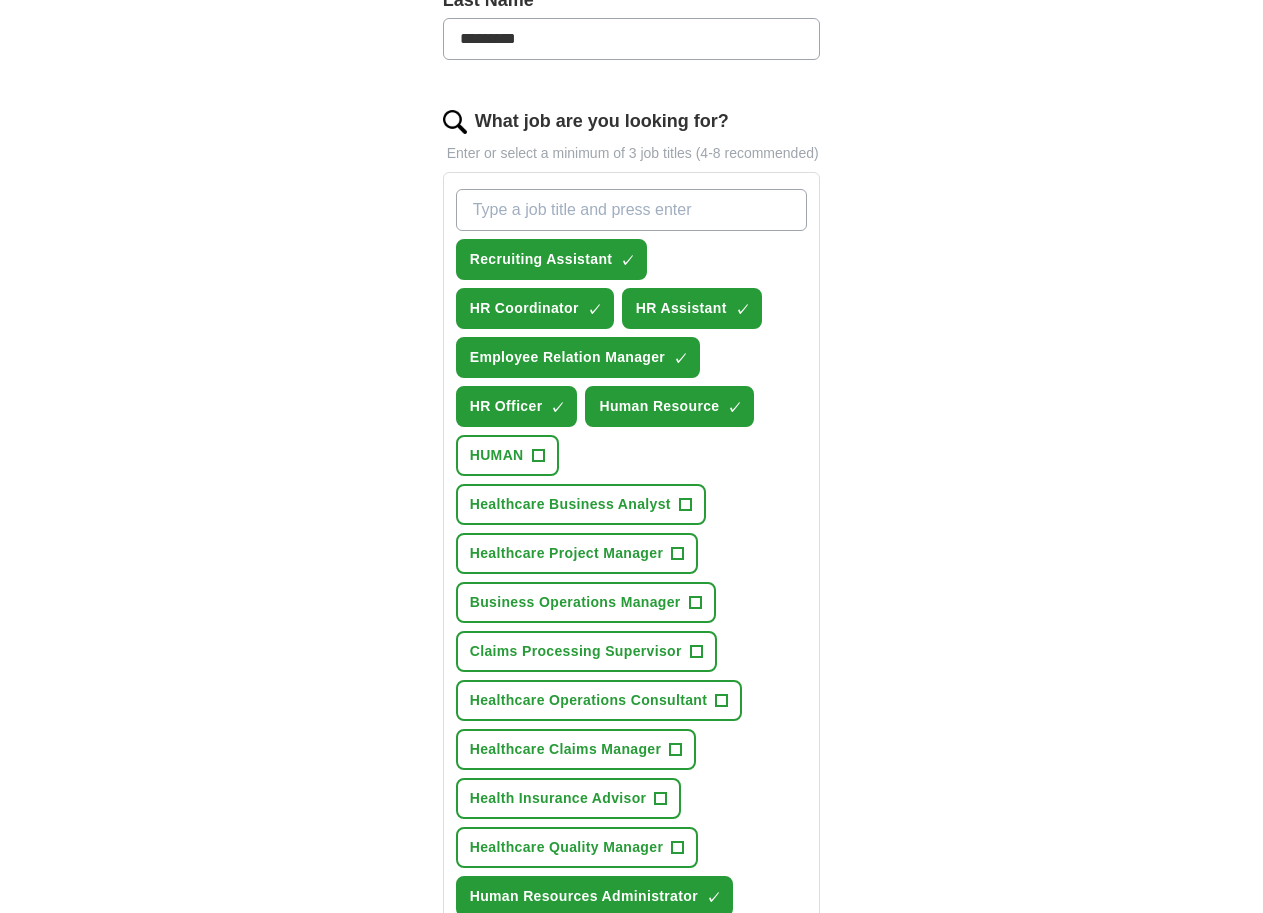 click on "What job are you looking for?" at bounding box center [632, 210] 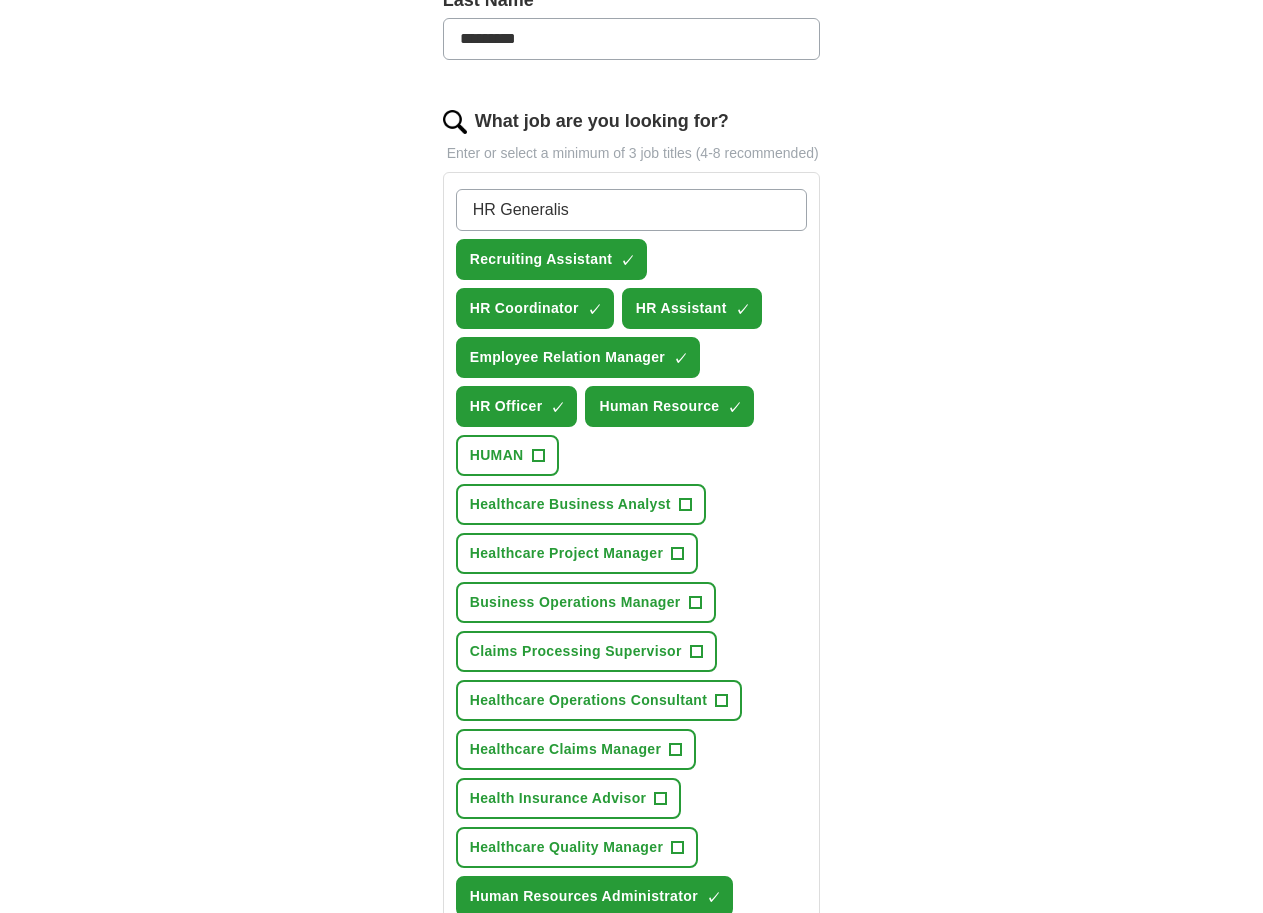 type on "HR Generalist" 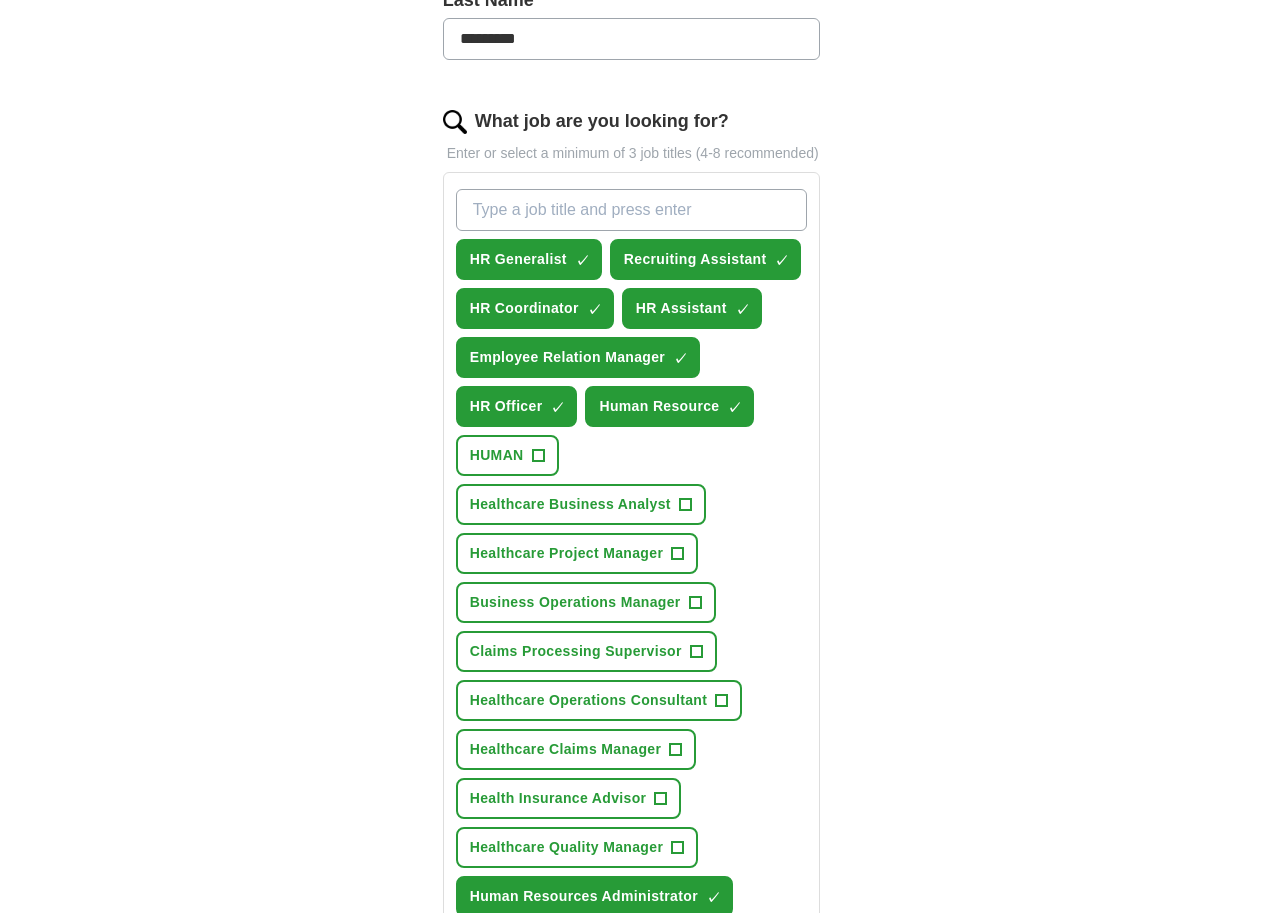 click on "What job are you looking for?" at bounding box center (632, 210) 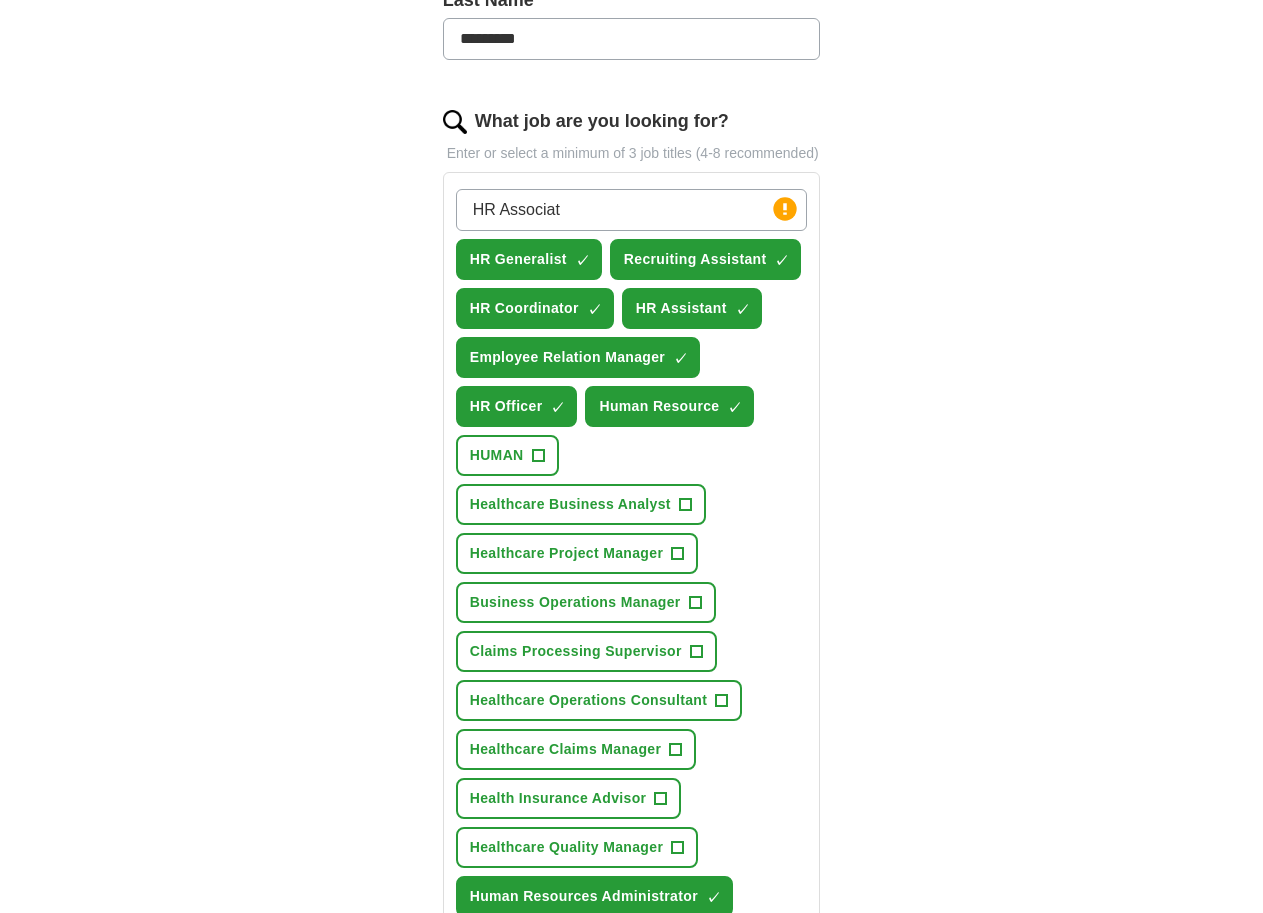 type on "HR Associate" 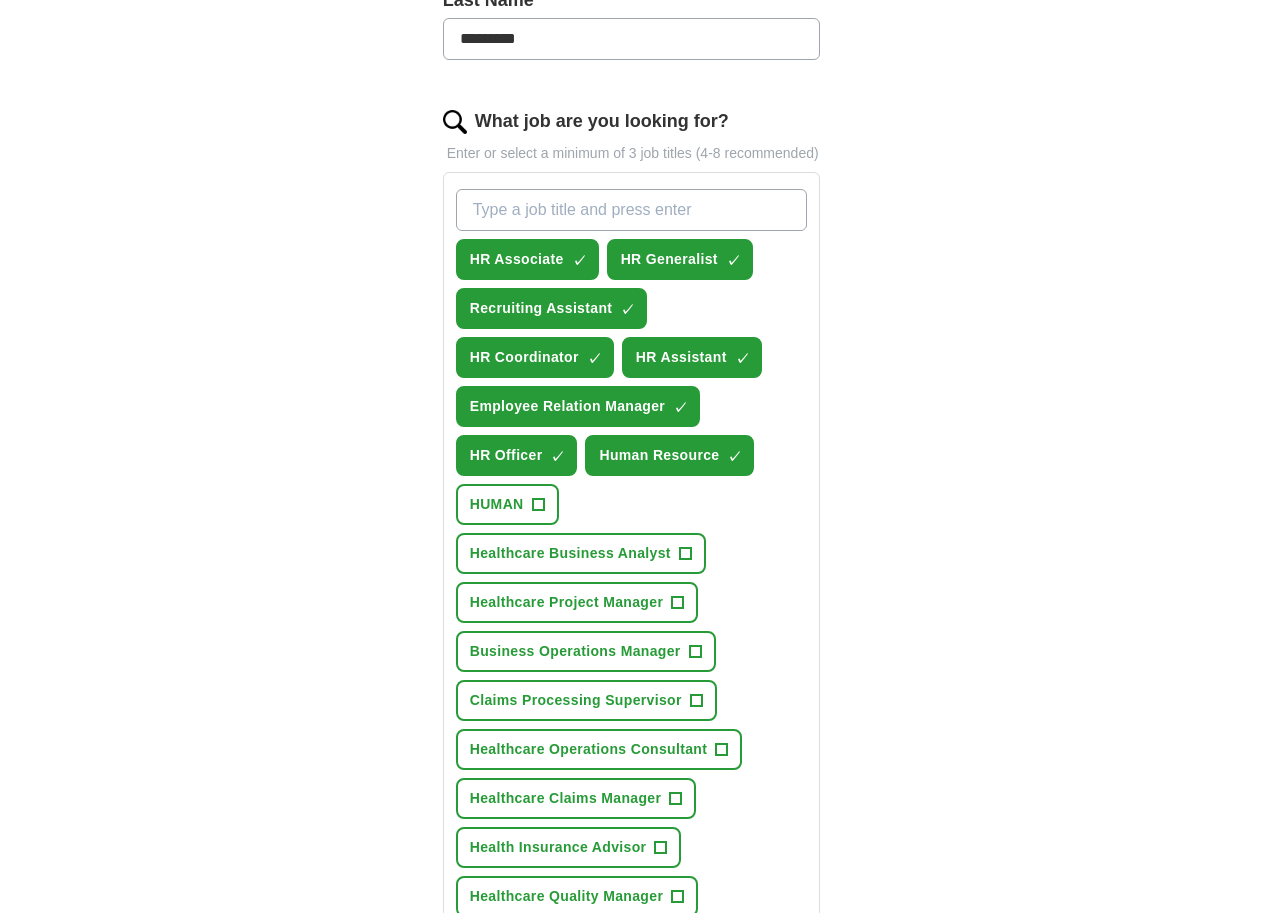 click on "What job are you looking for?" at bounding box center [632, 210] 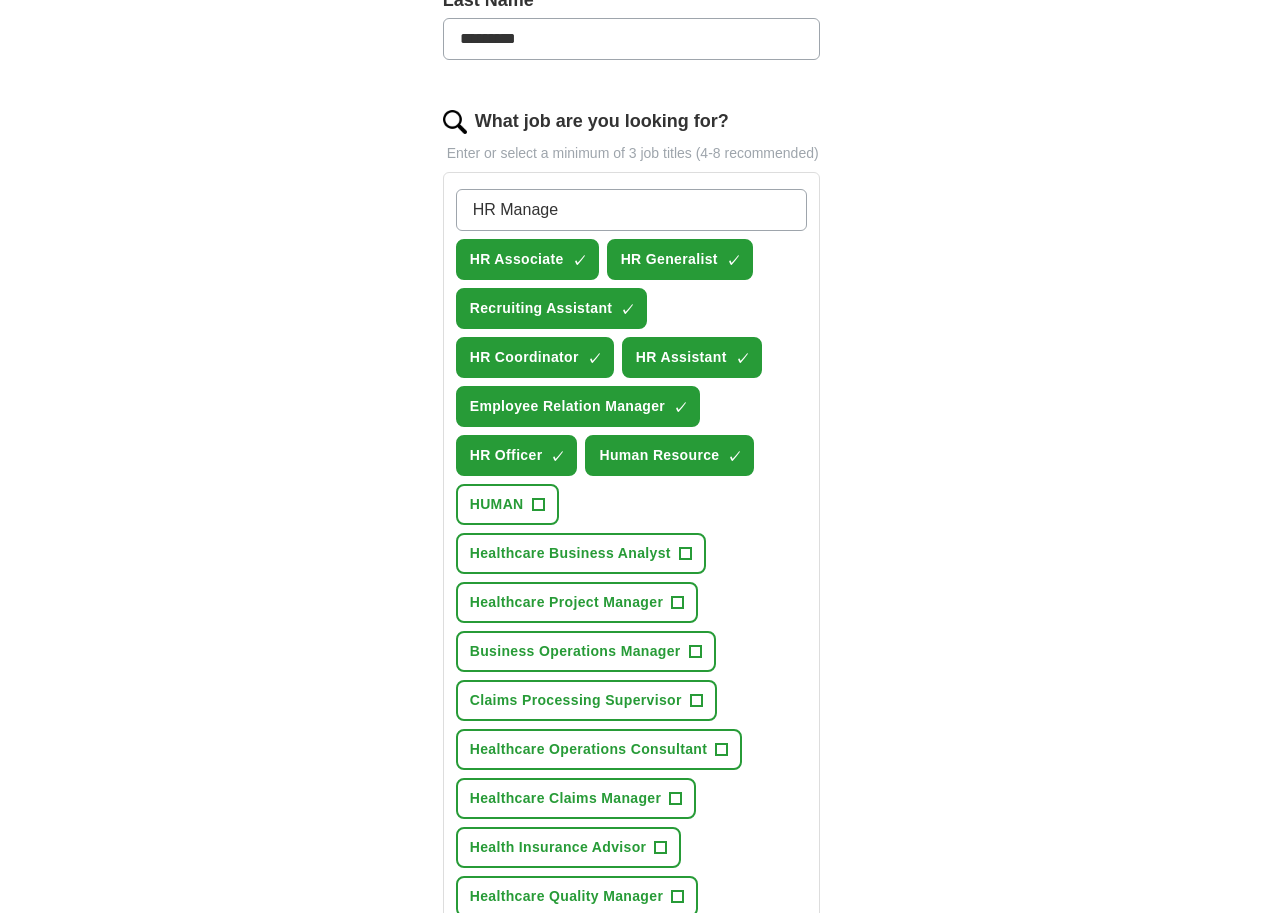 type on "HR Manager" 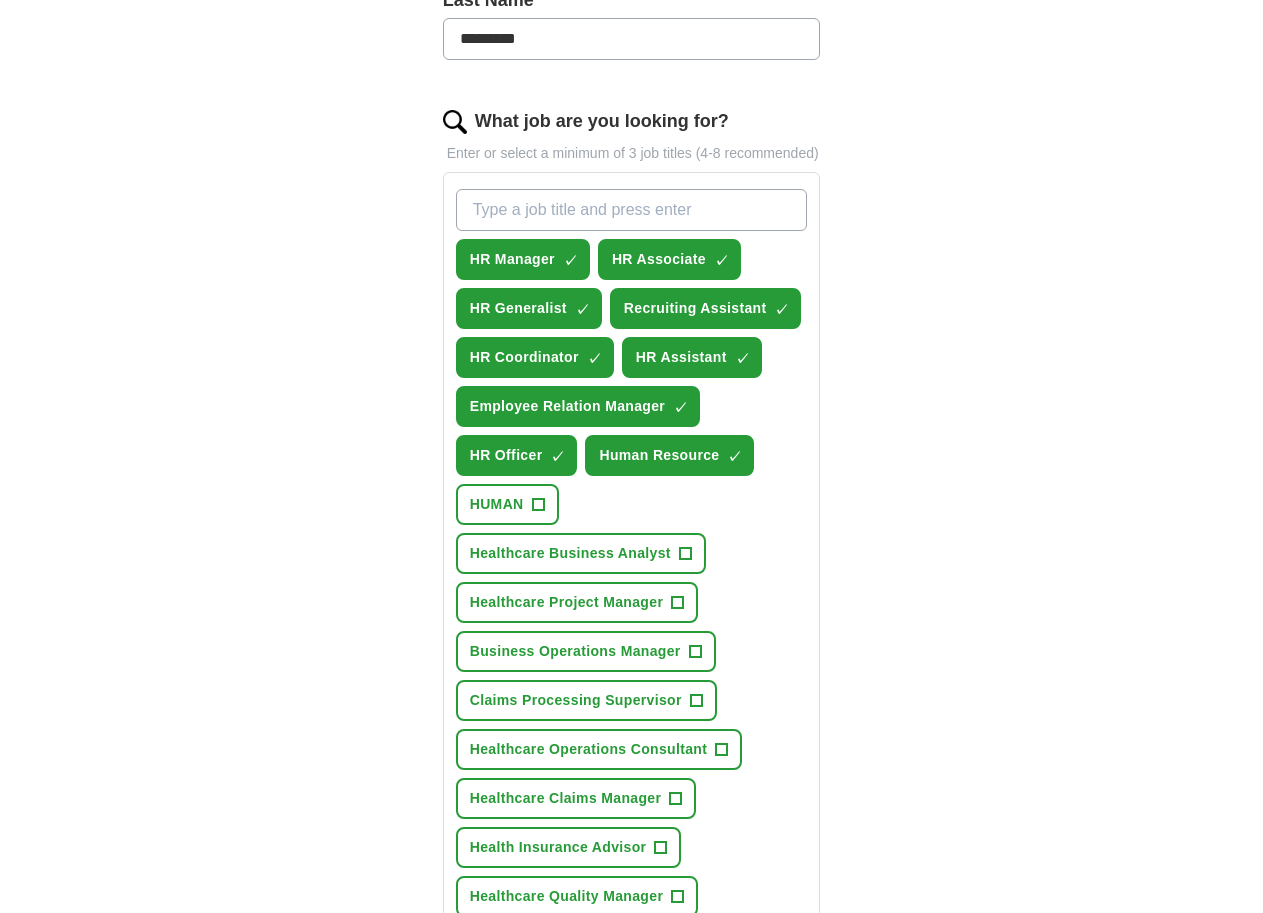 click on "What job are you looking for?" at bounding box center (632, 210) 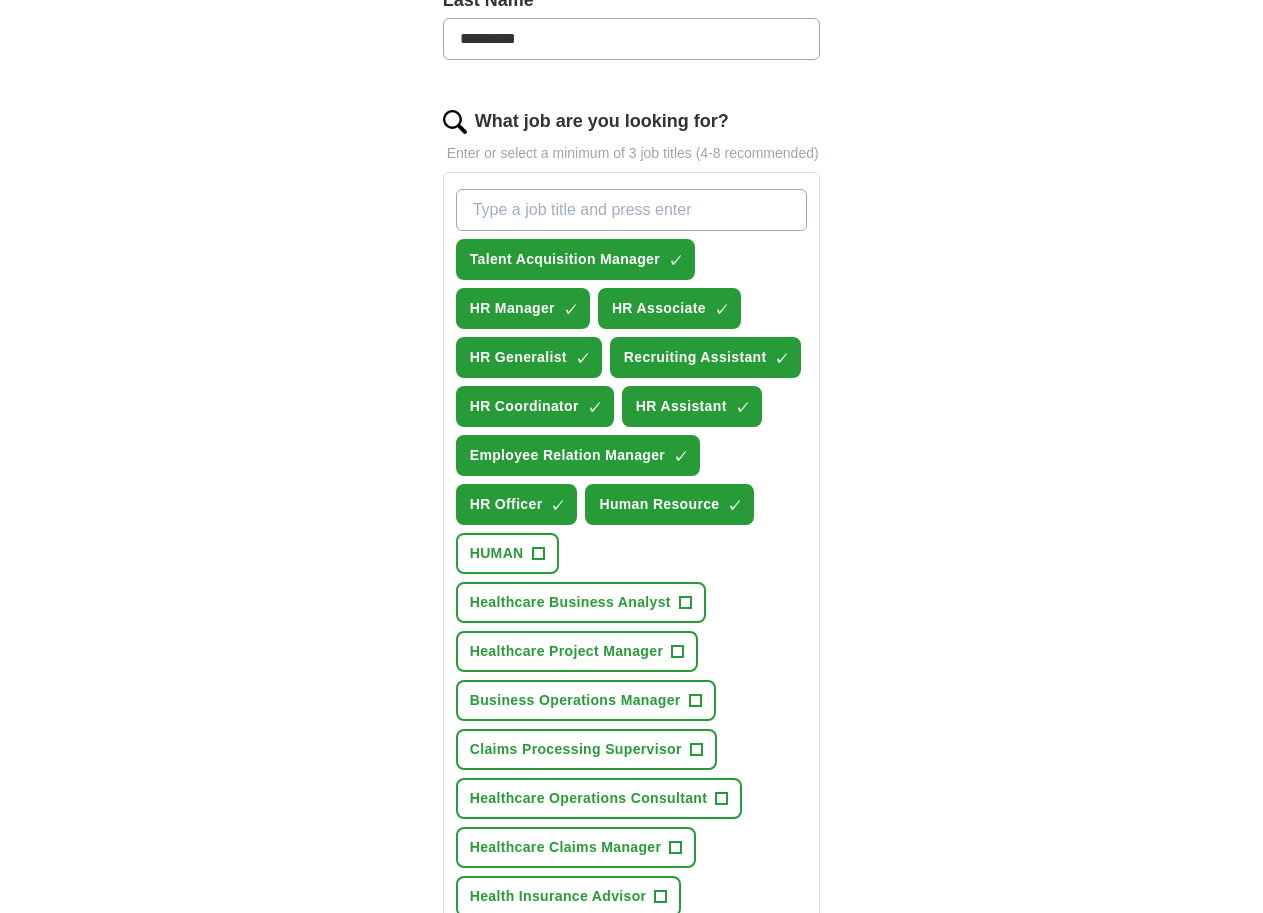 click on "What job are you looking for?" at bounding box center (632, 210) 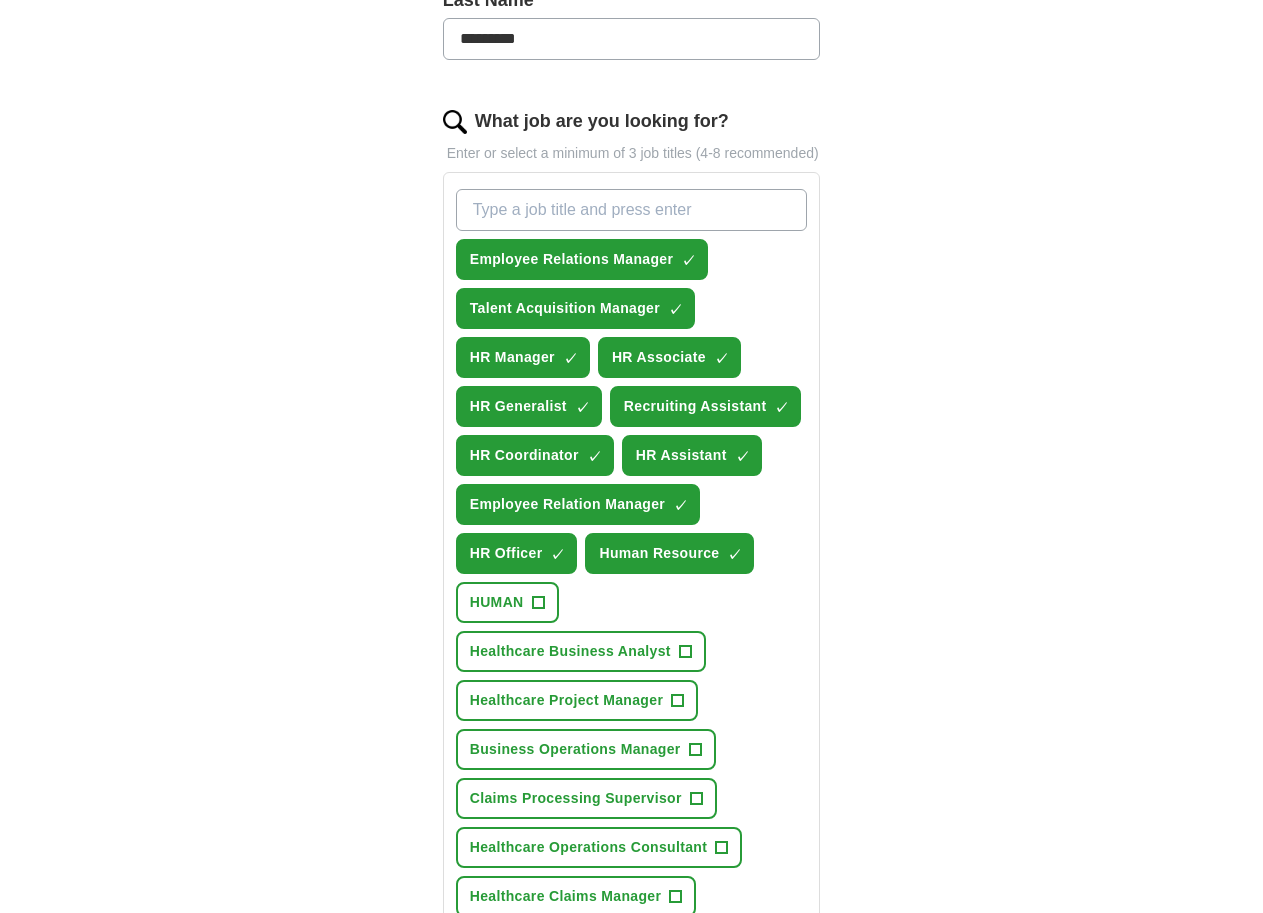 click on "What job are you looking for?" at bounding box center (632, 210) 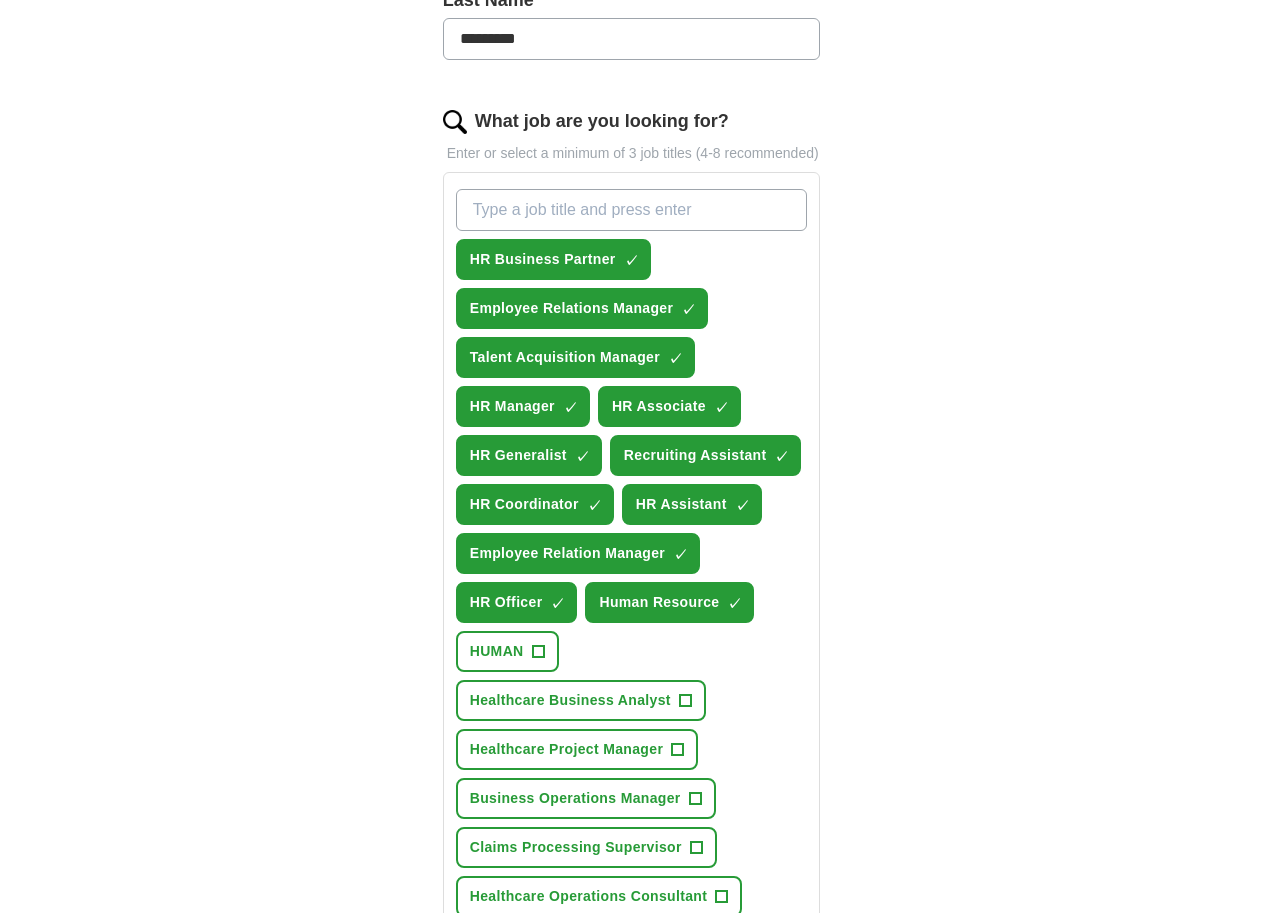 click on "What job are you looking for?" at bounding box center [632, 210] 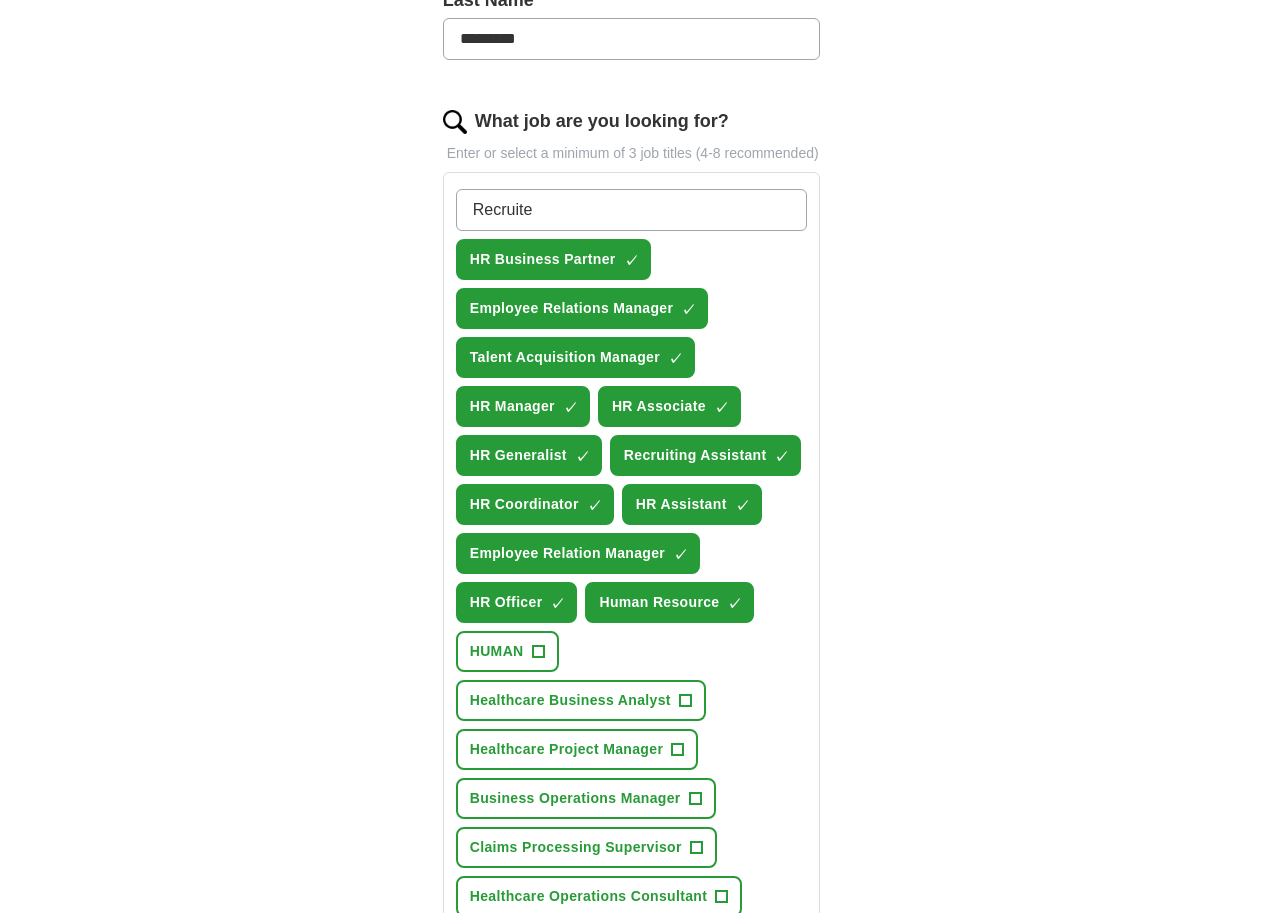 type on "Recruiter" 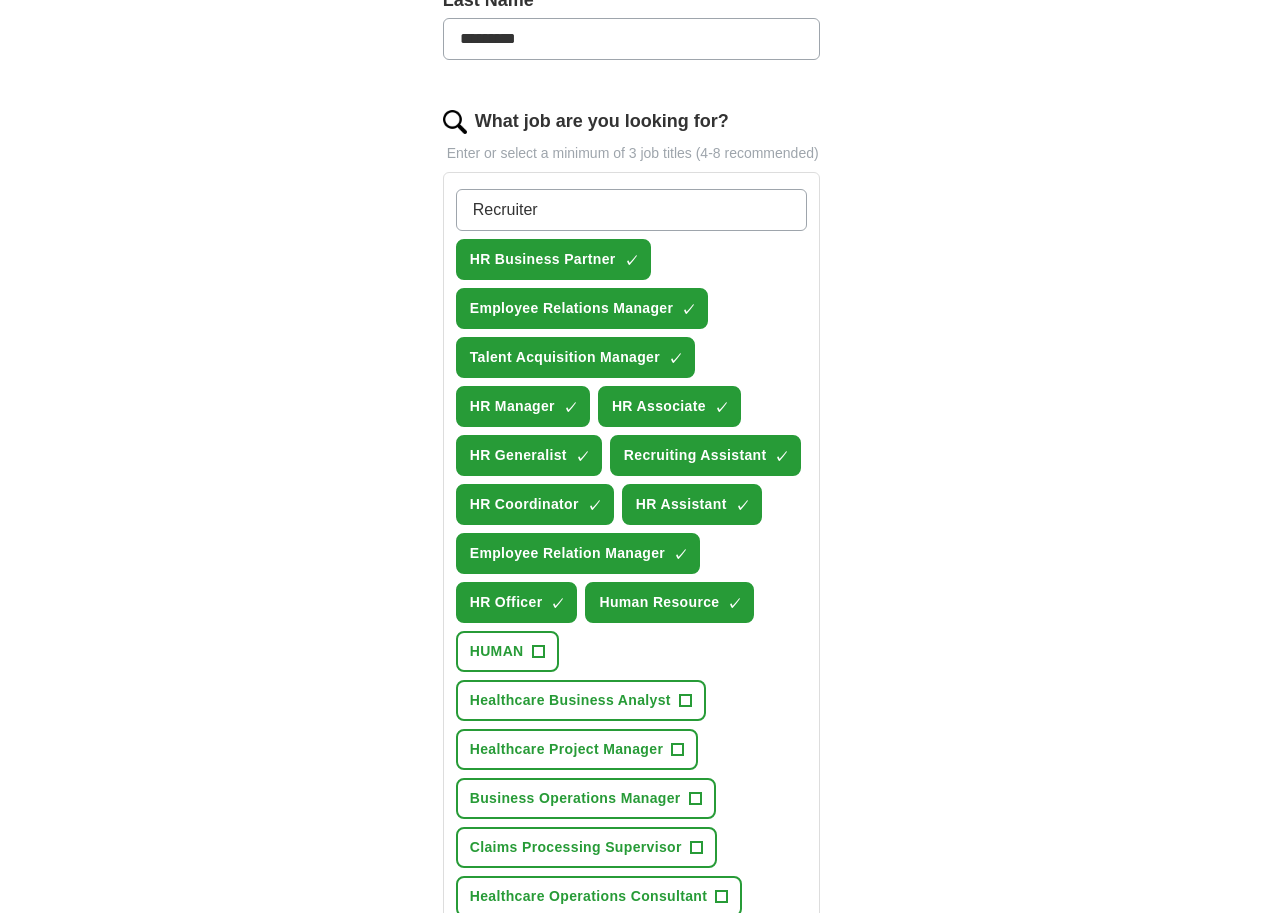 type 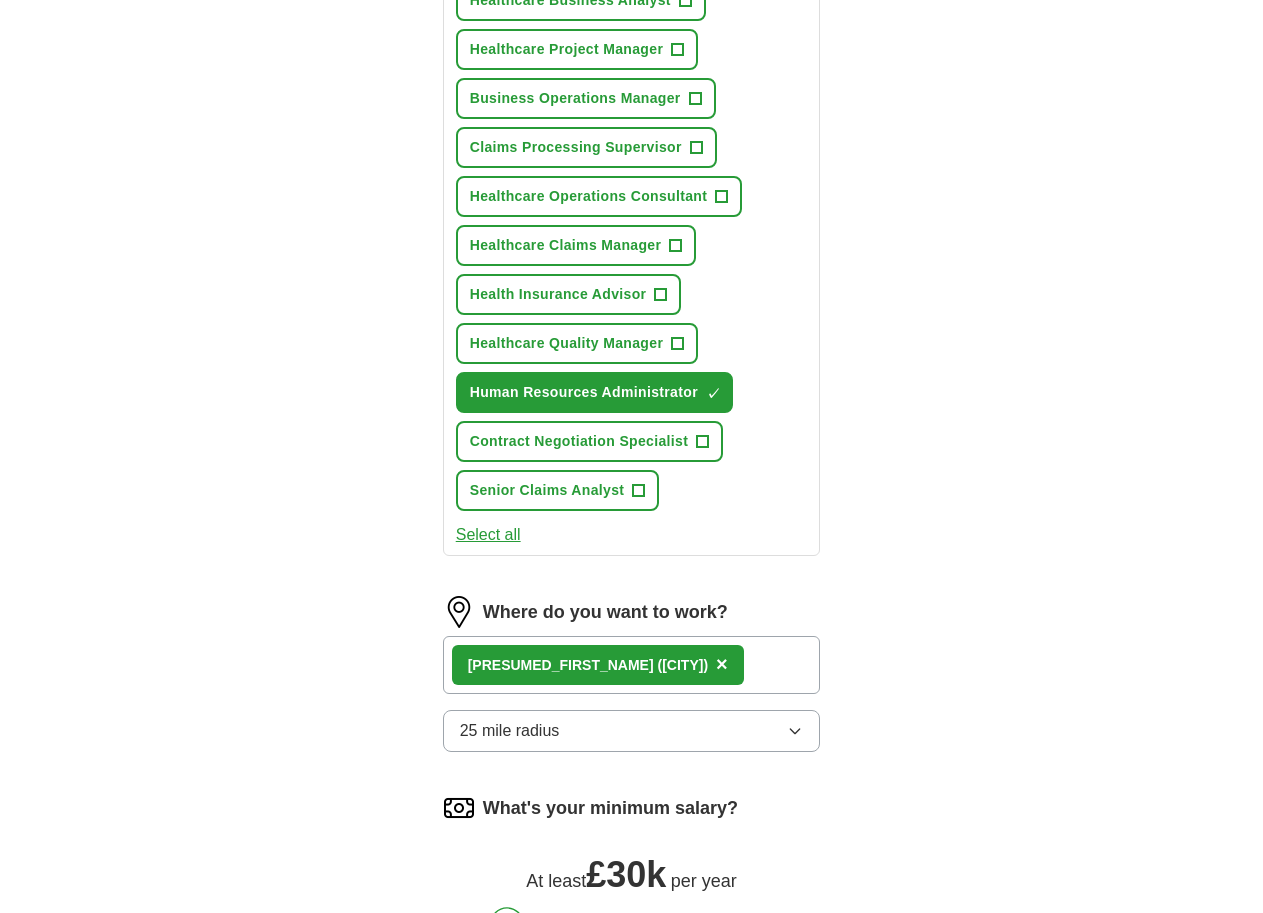 scroll, scrollTop: 1488, scrollLeft: 0, axis: vertical 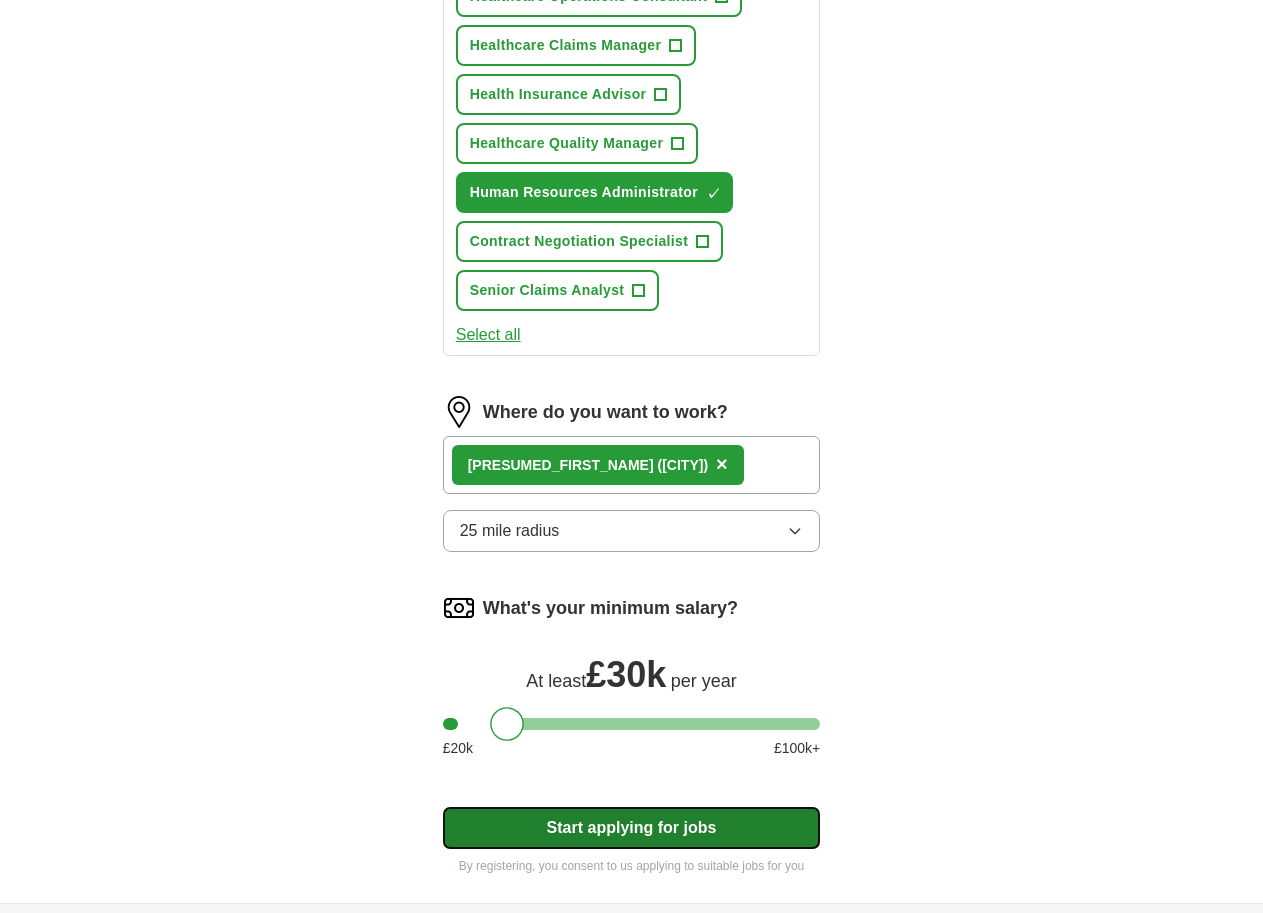 click on "Start applying for jobs" at bounding box center (632, 828) 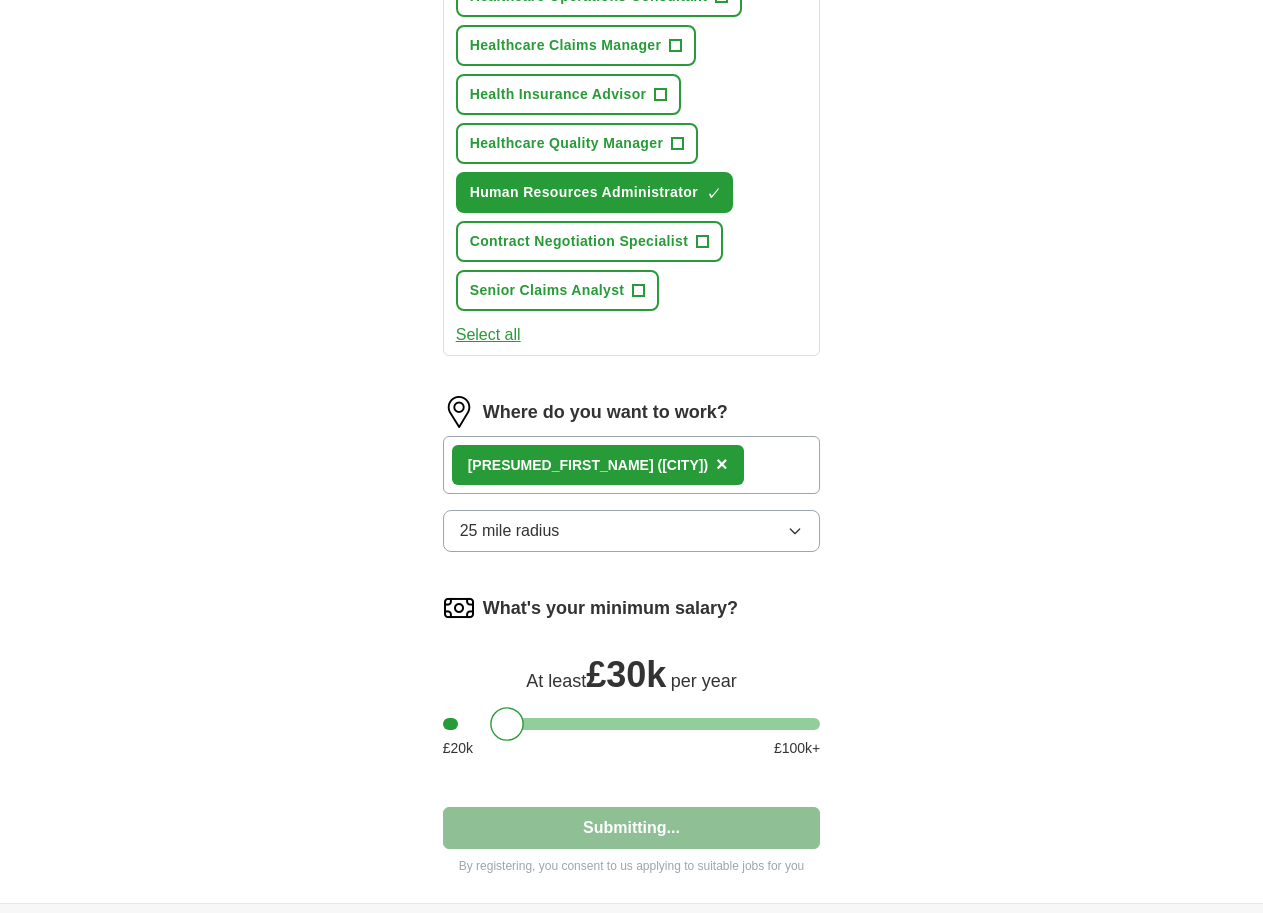 select on "**" 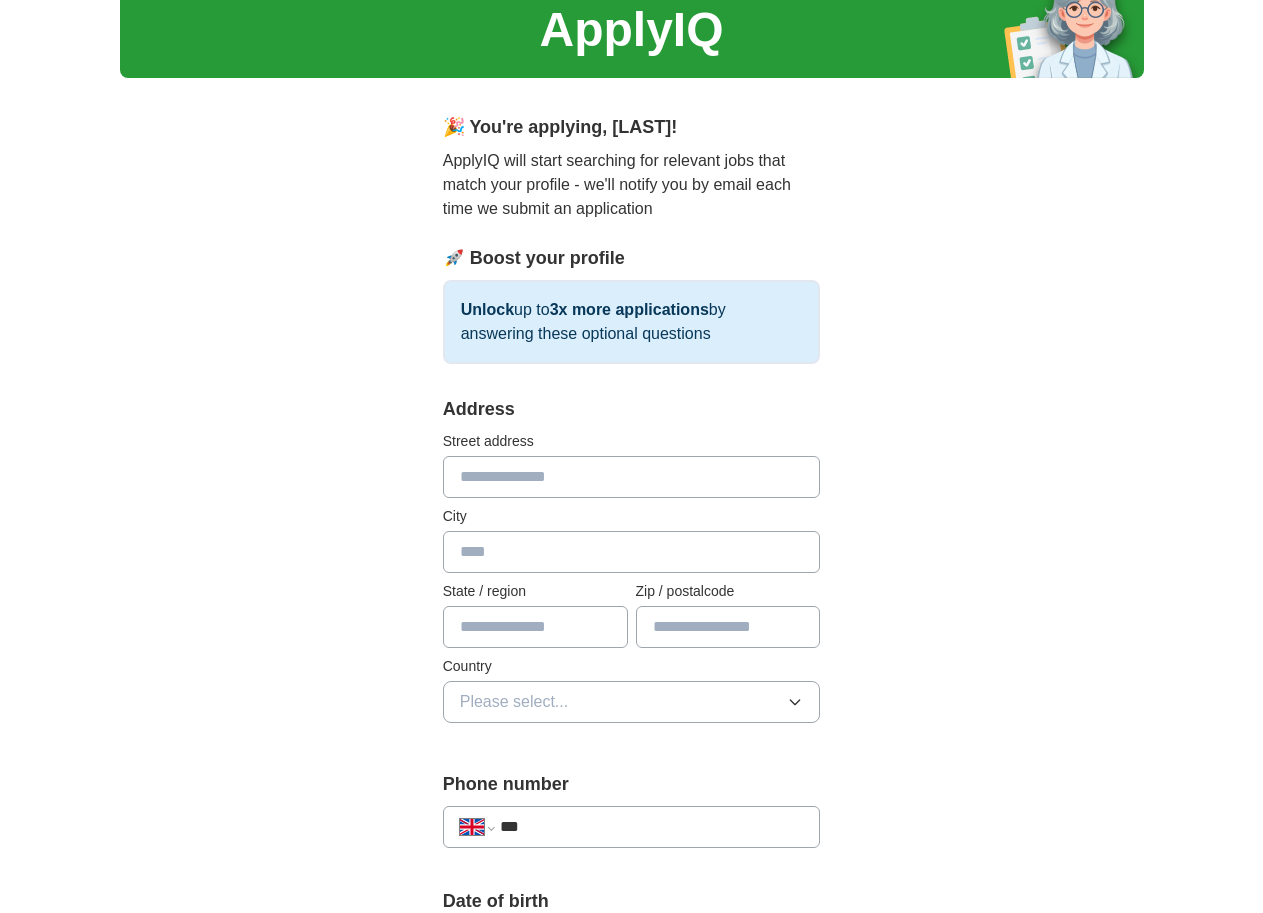 scroll, scrollTop: 100, scrollLeft: 0, axis: vertical 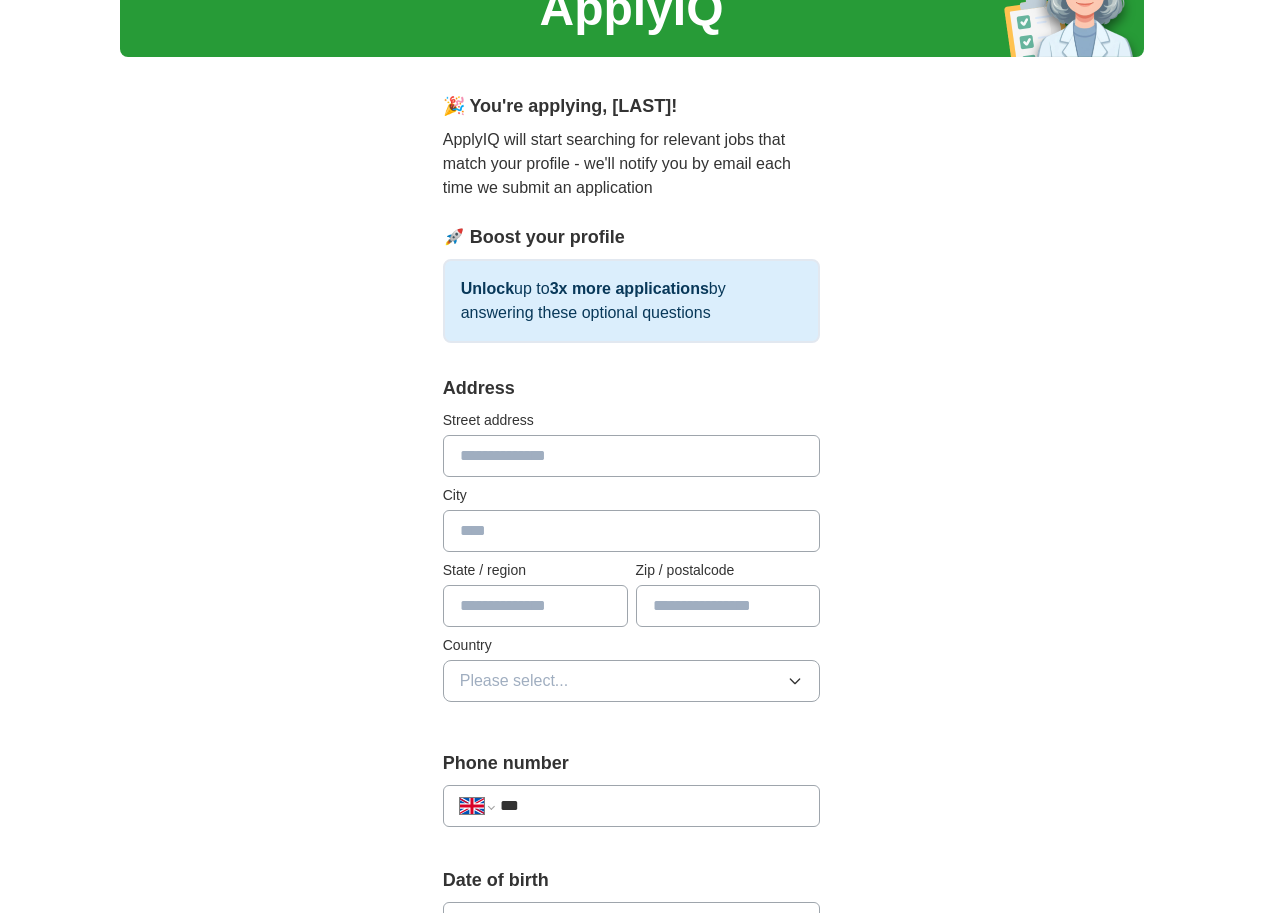 click at bounding box center [632, 456] 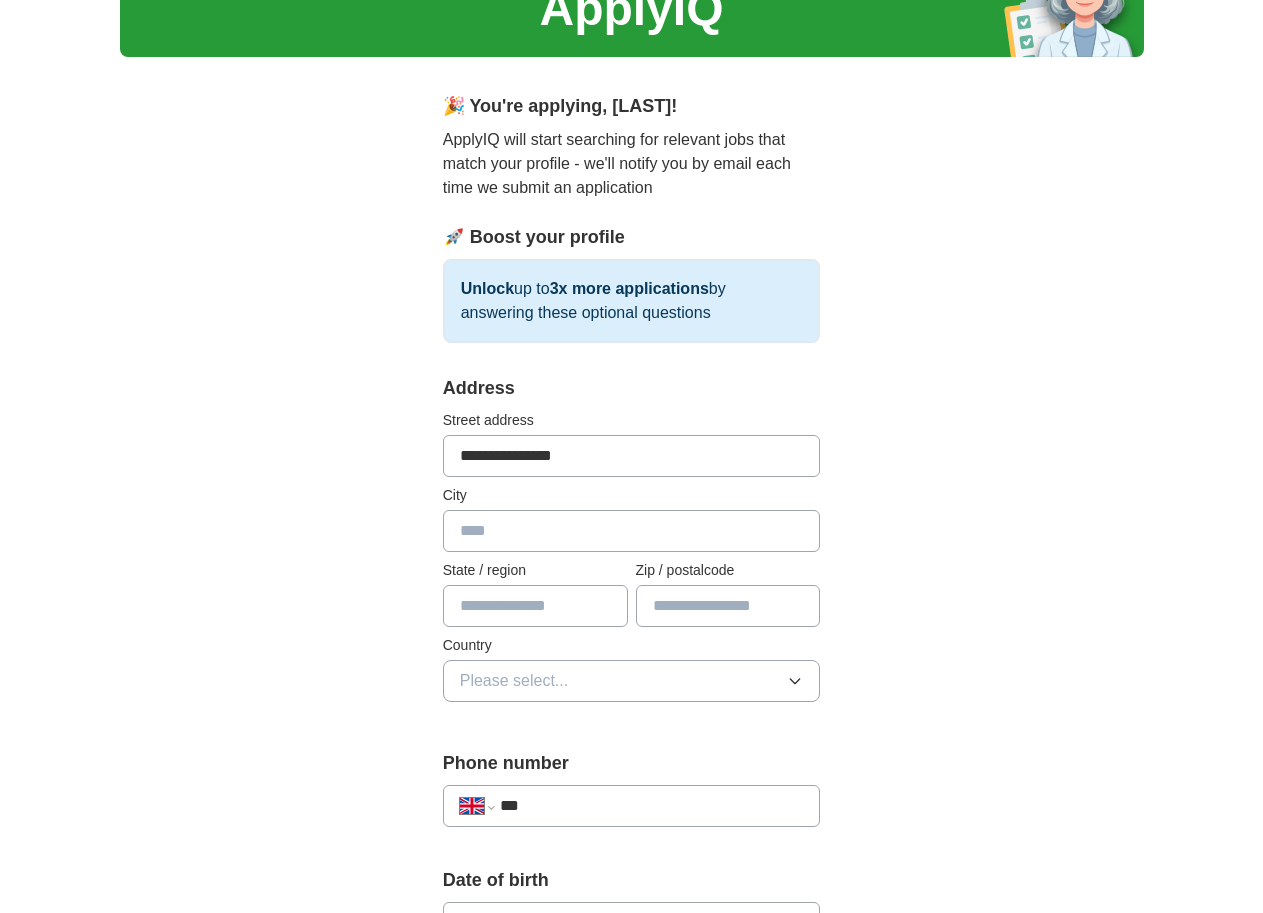 type on "**********" 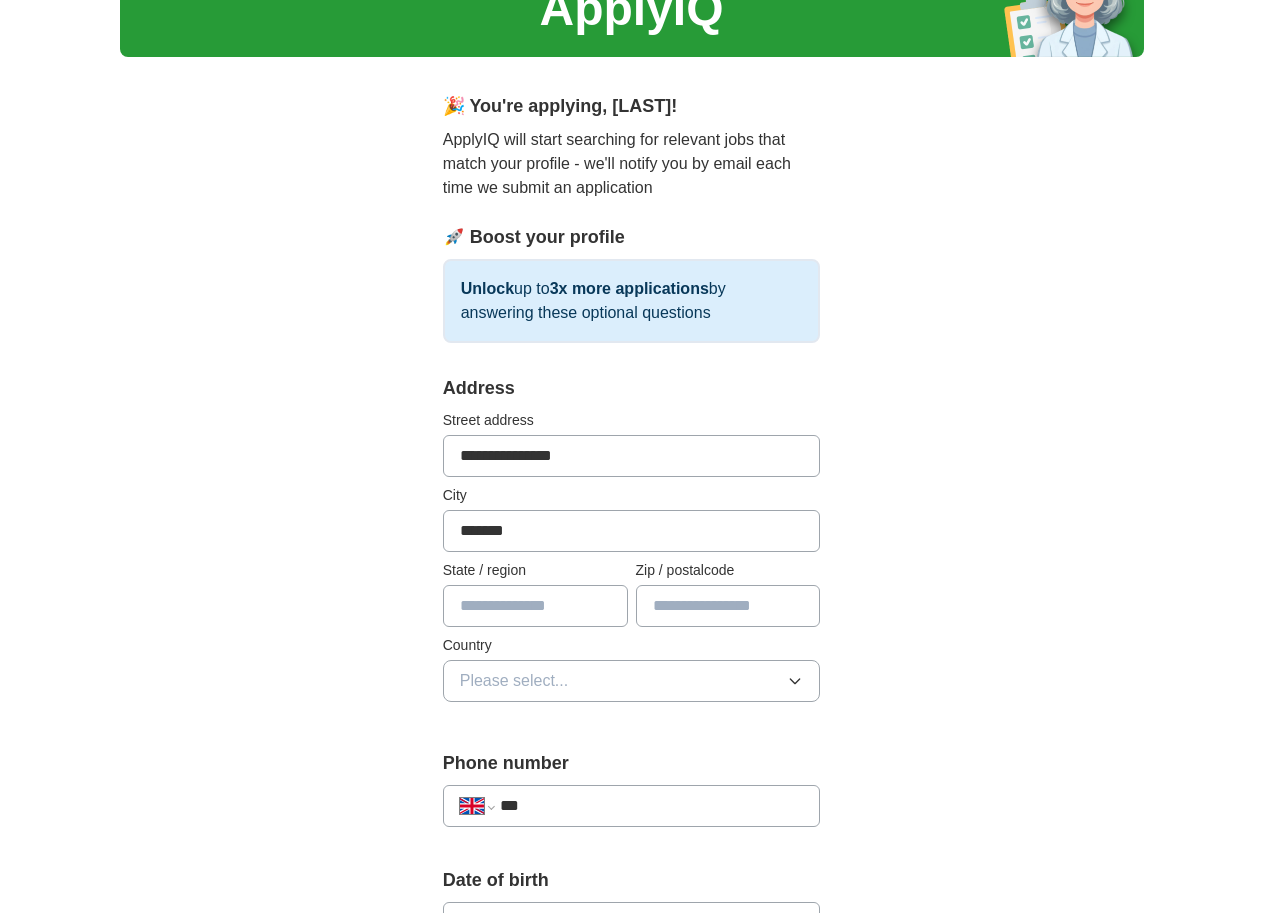 type on "*******" 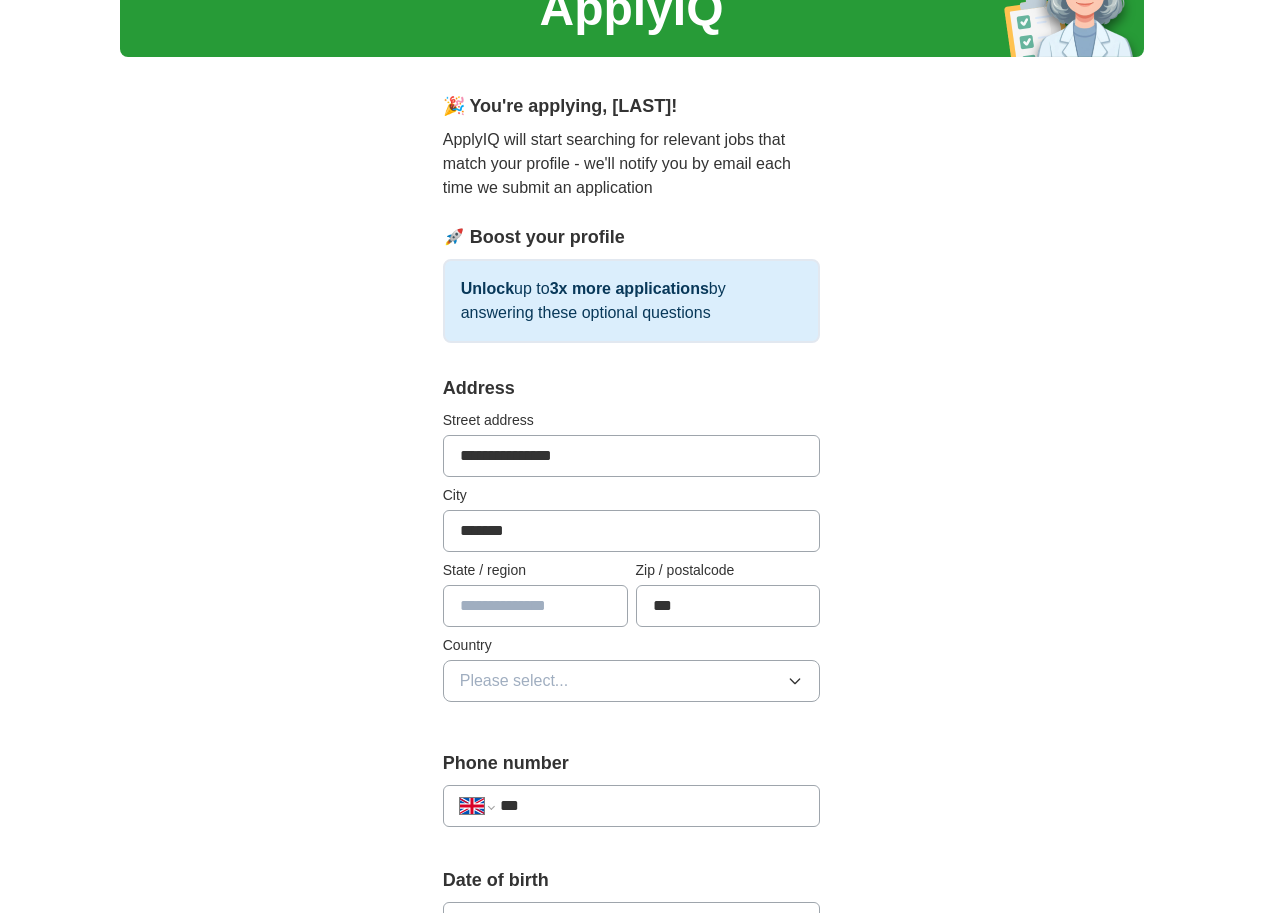type on "***" 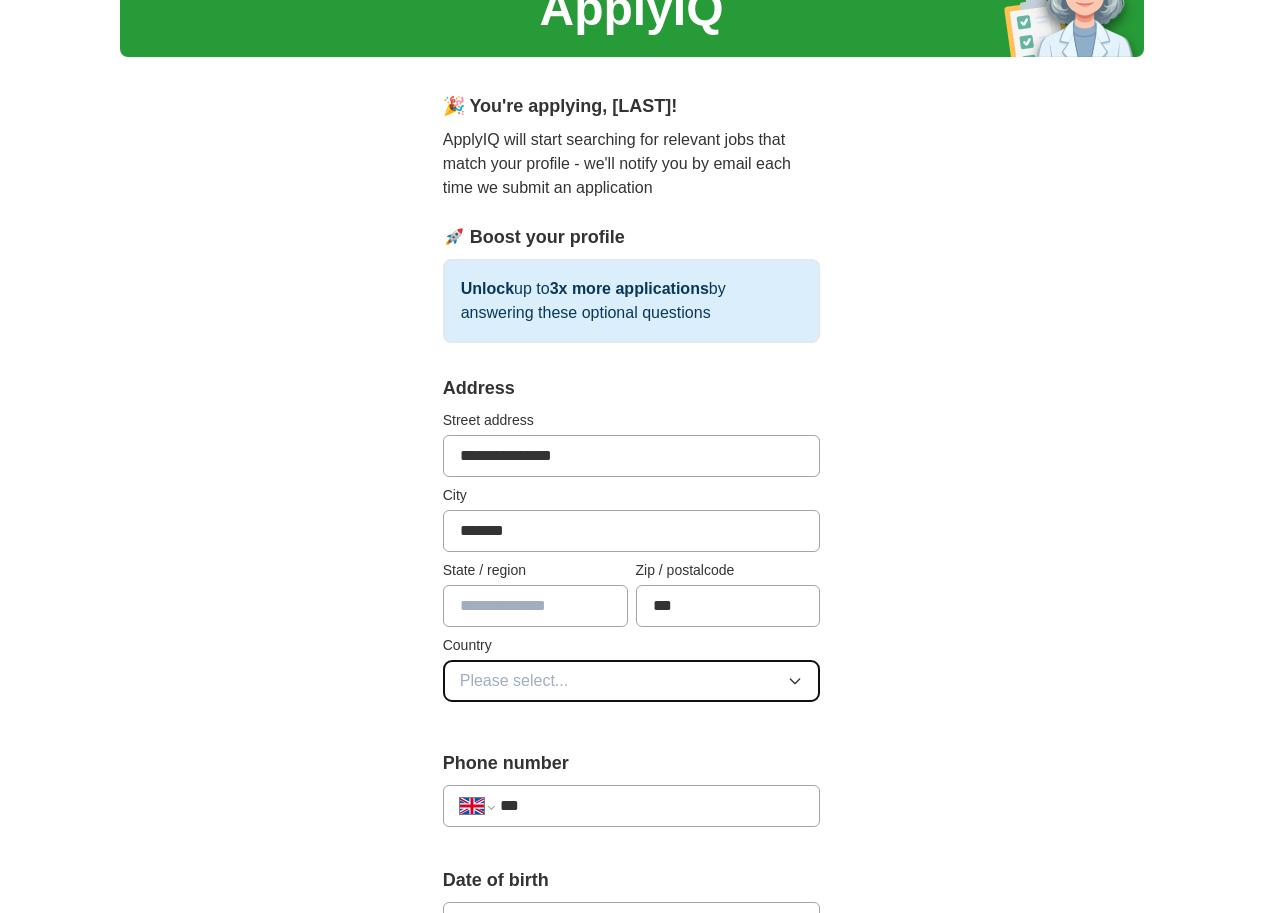 click on "Please select..." at bounding box center [514, 681] 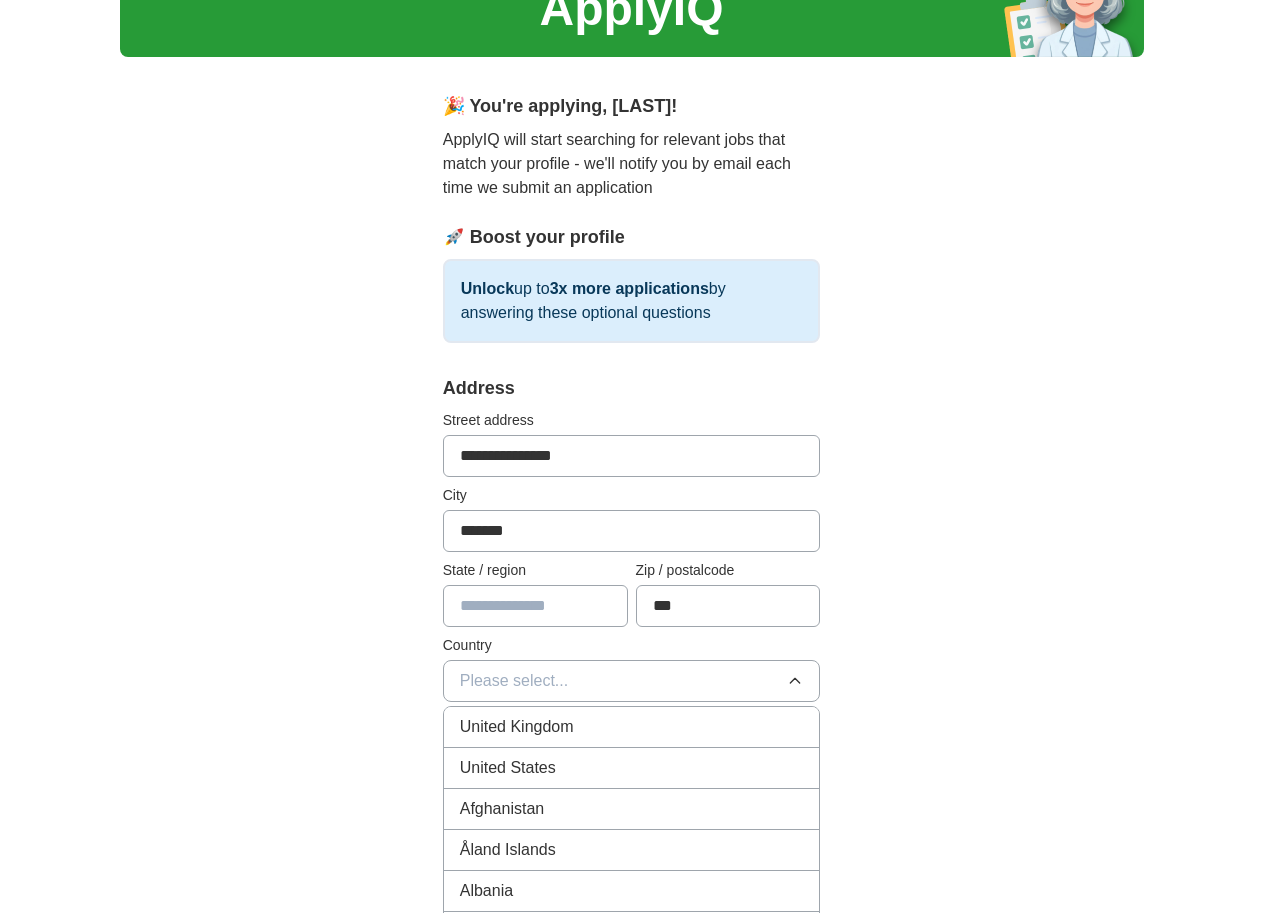 click on "United Kingdom" at bounding box center [517, 727] 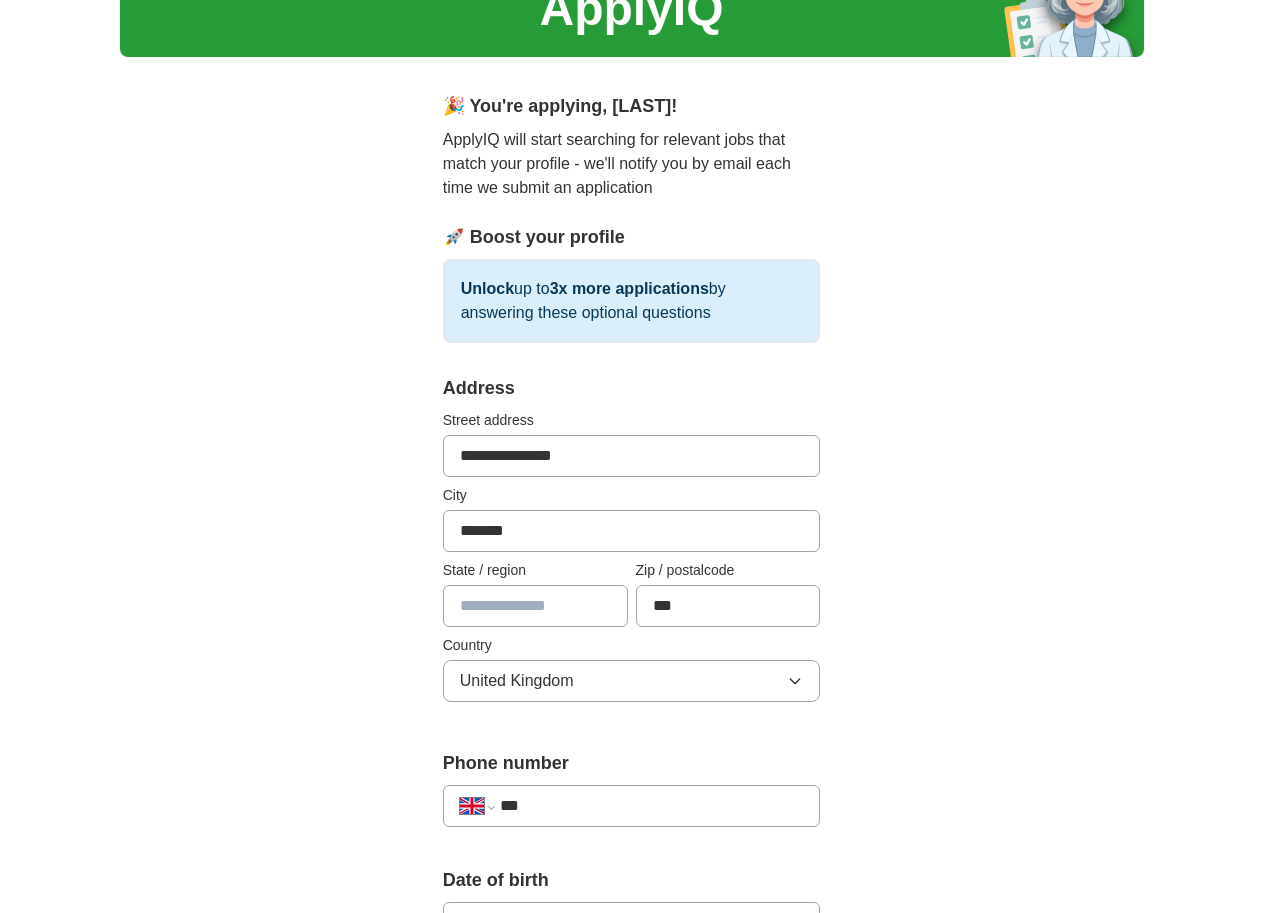 click at bounding box center [535, 606] 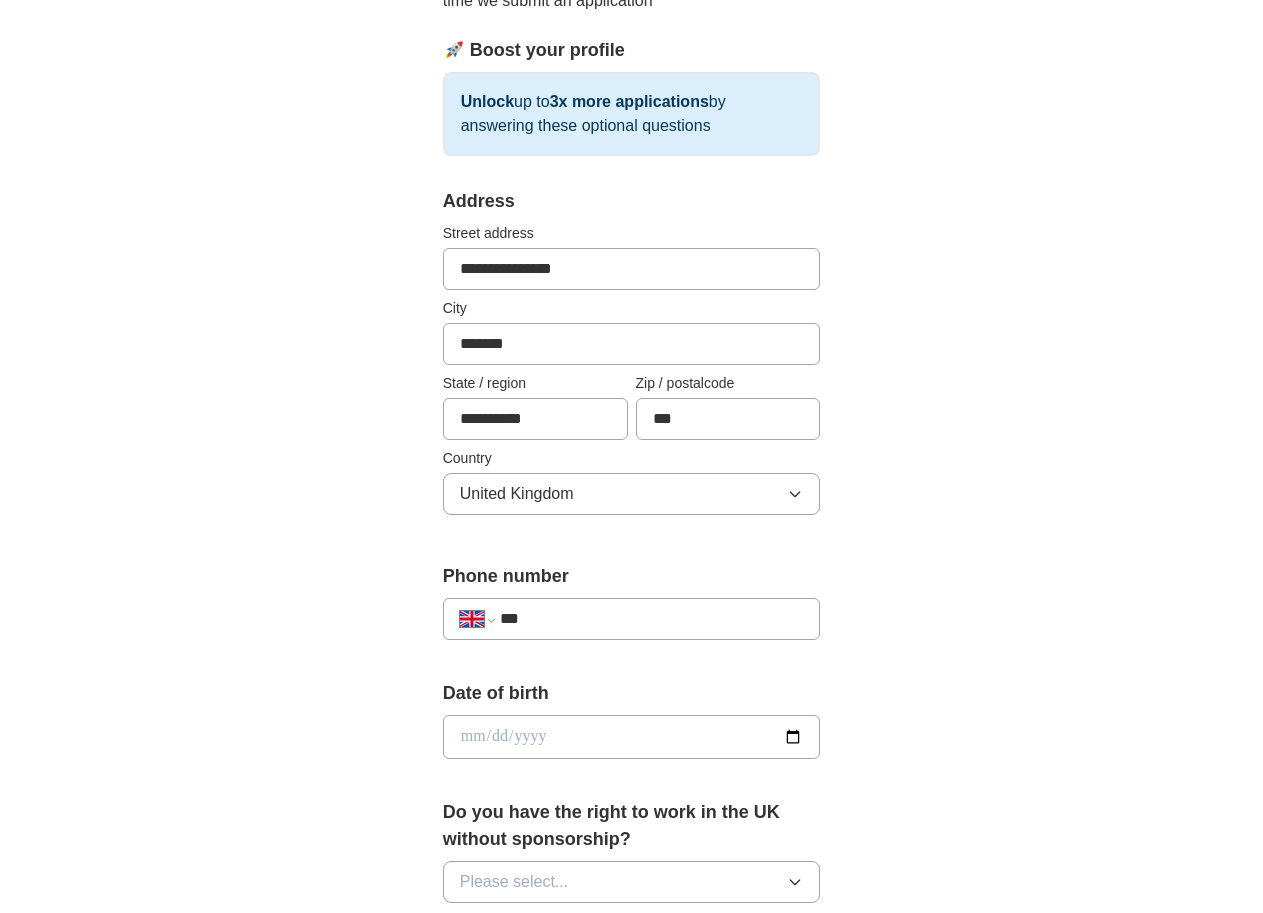scroll, scrollTop: 400, scrollLeft: 0, axis: vertical 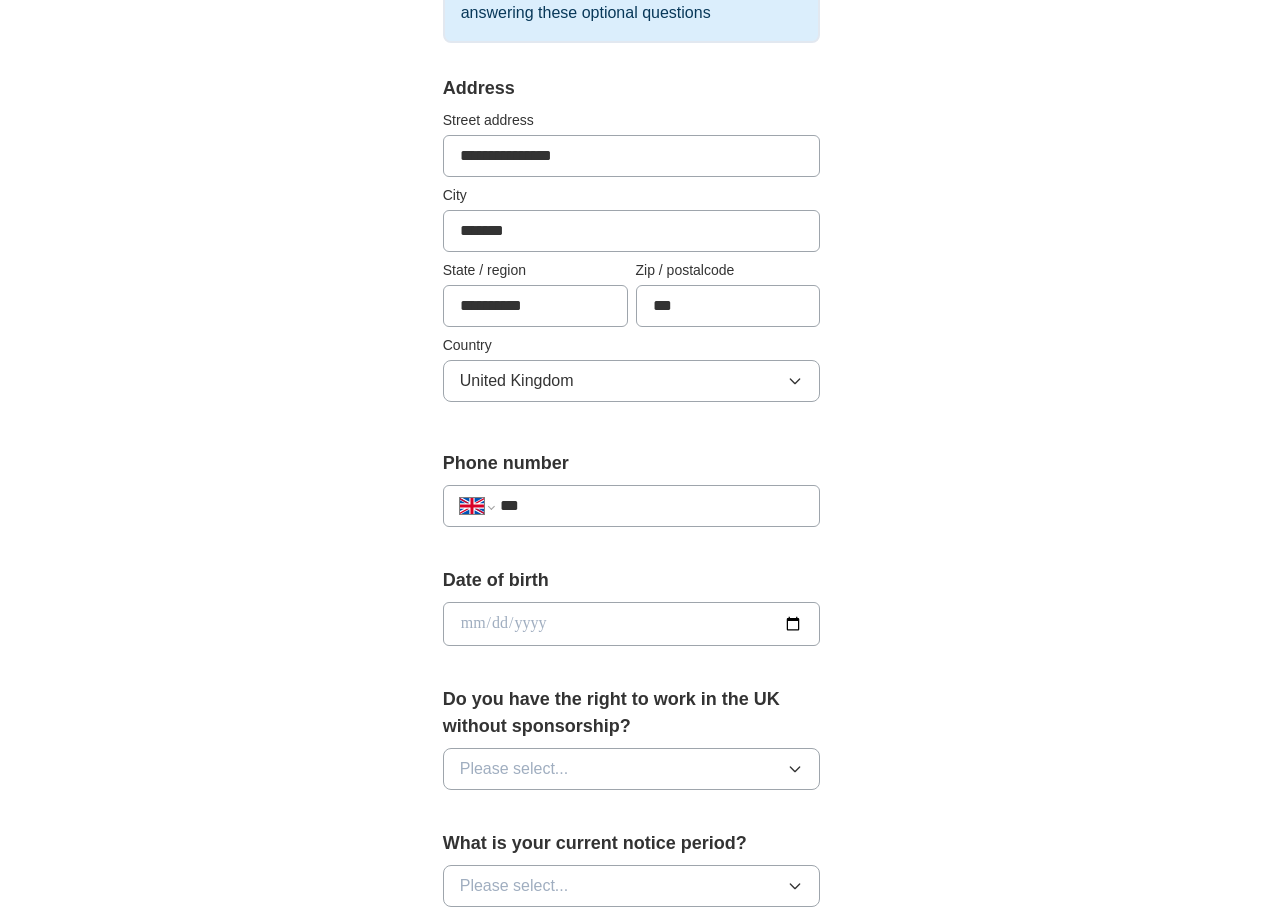type on "**********" 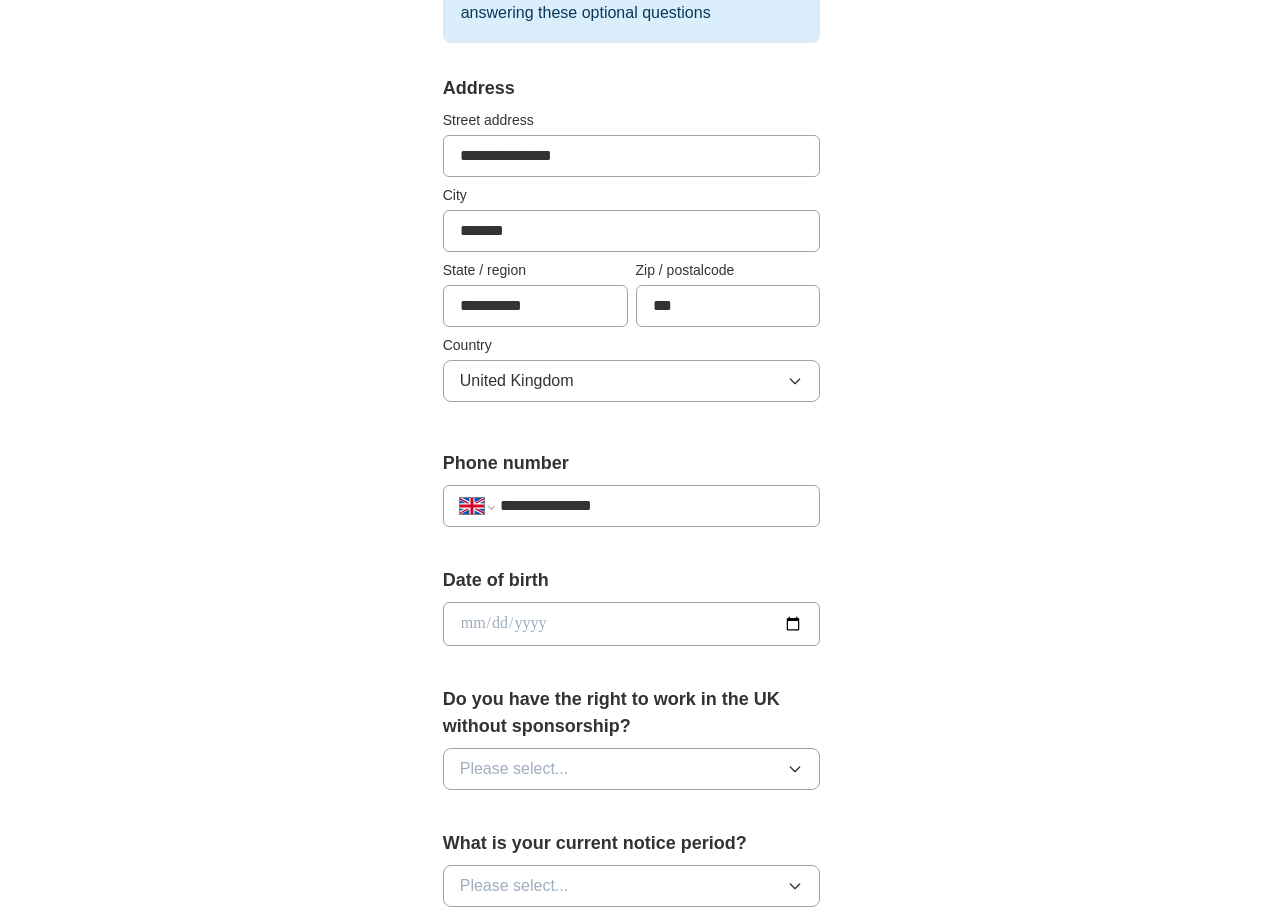 type on "**********" 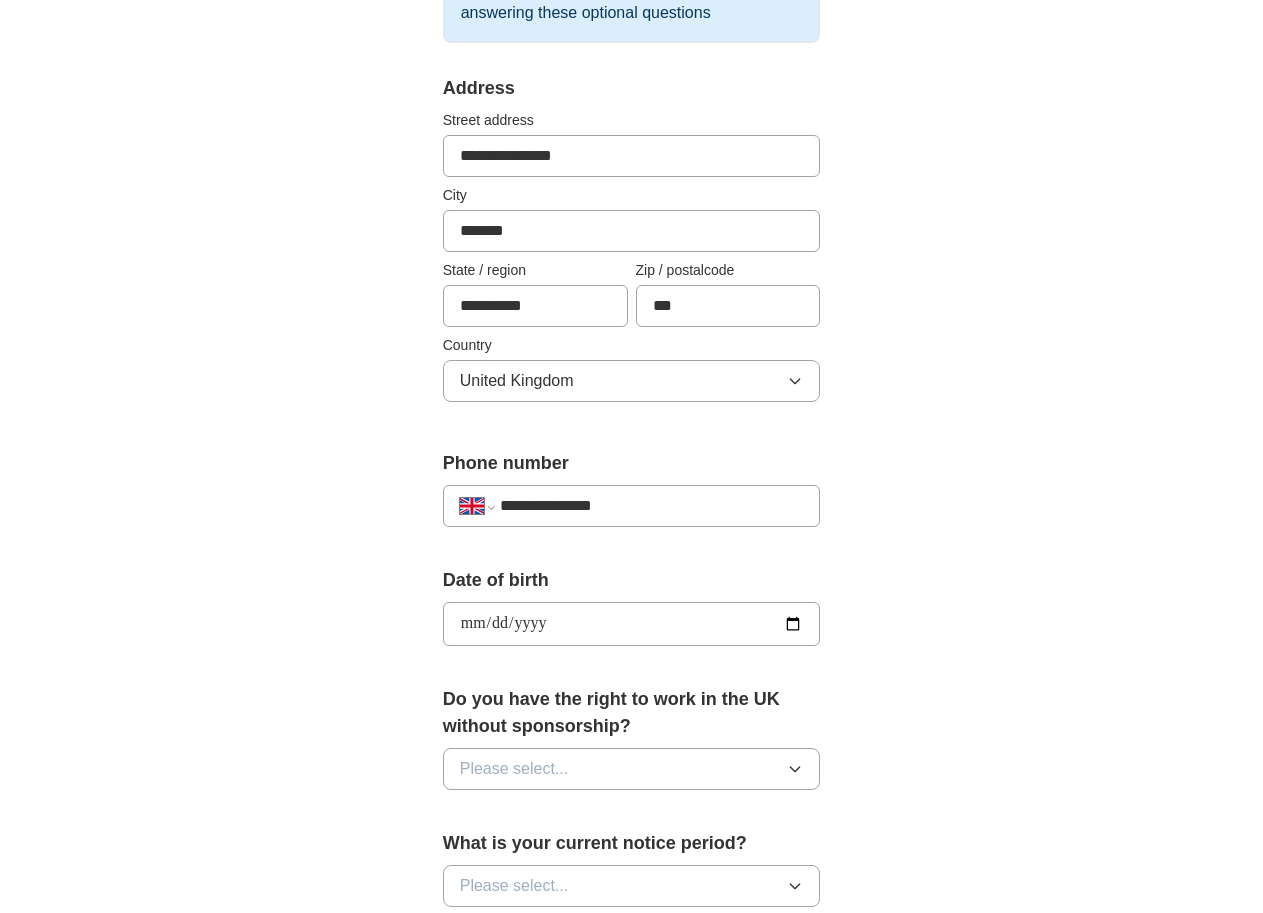 type on "**********" 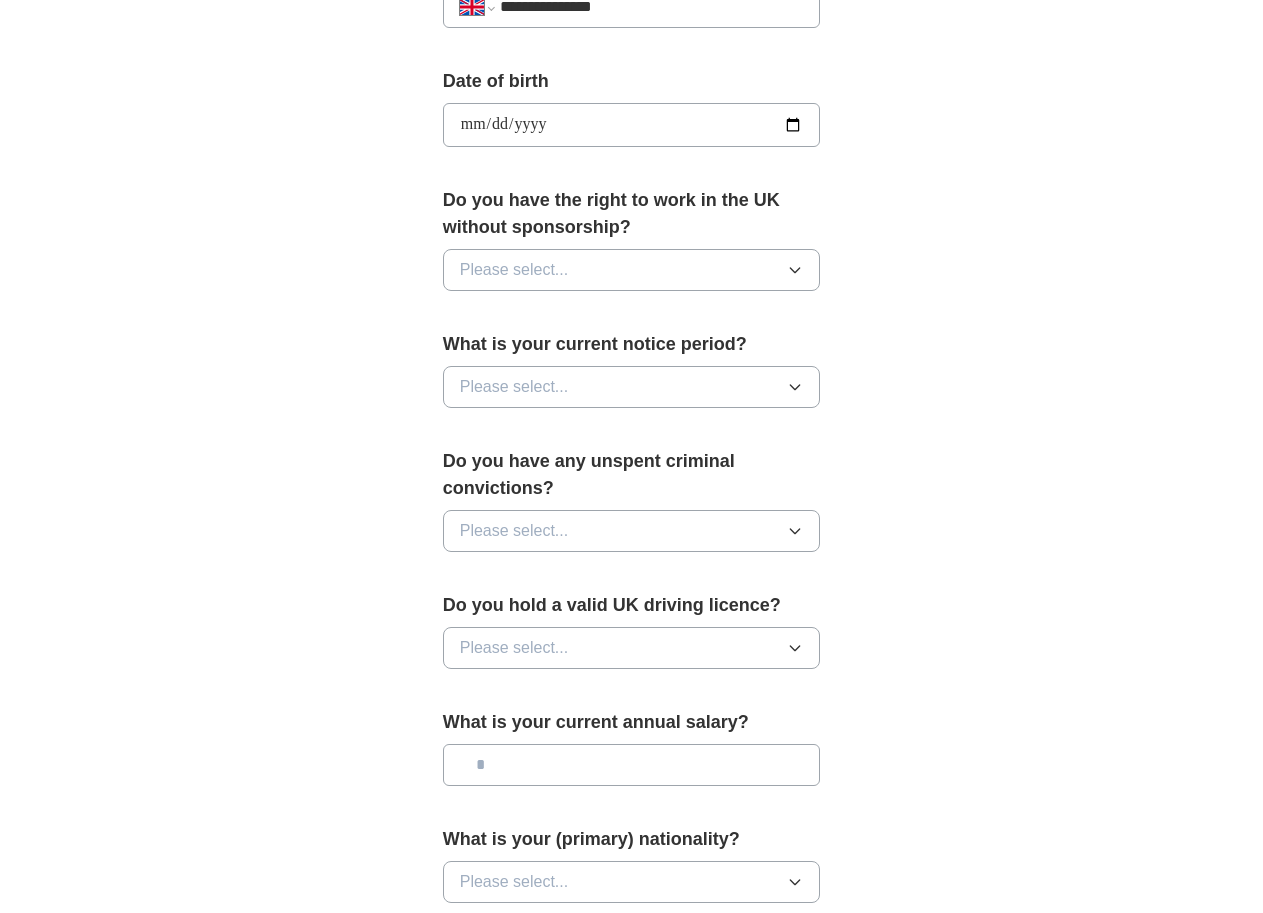 scroll, scrollTop: 900, scrollLeft: 0, axis: vertical 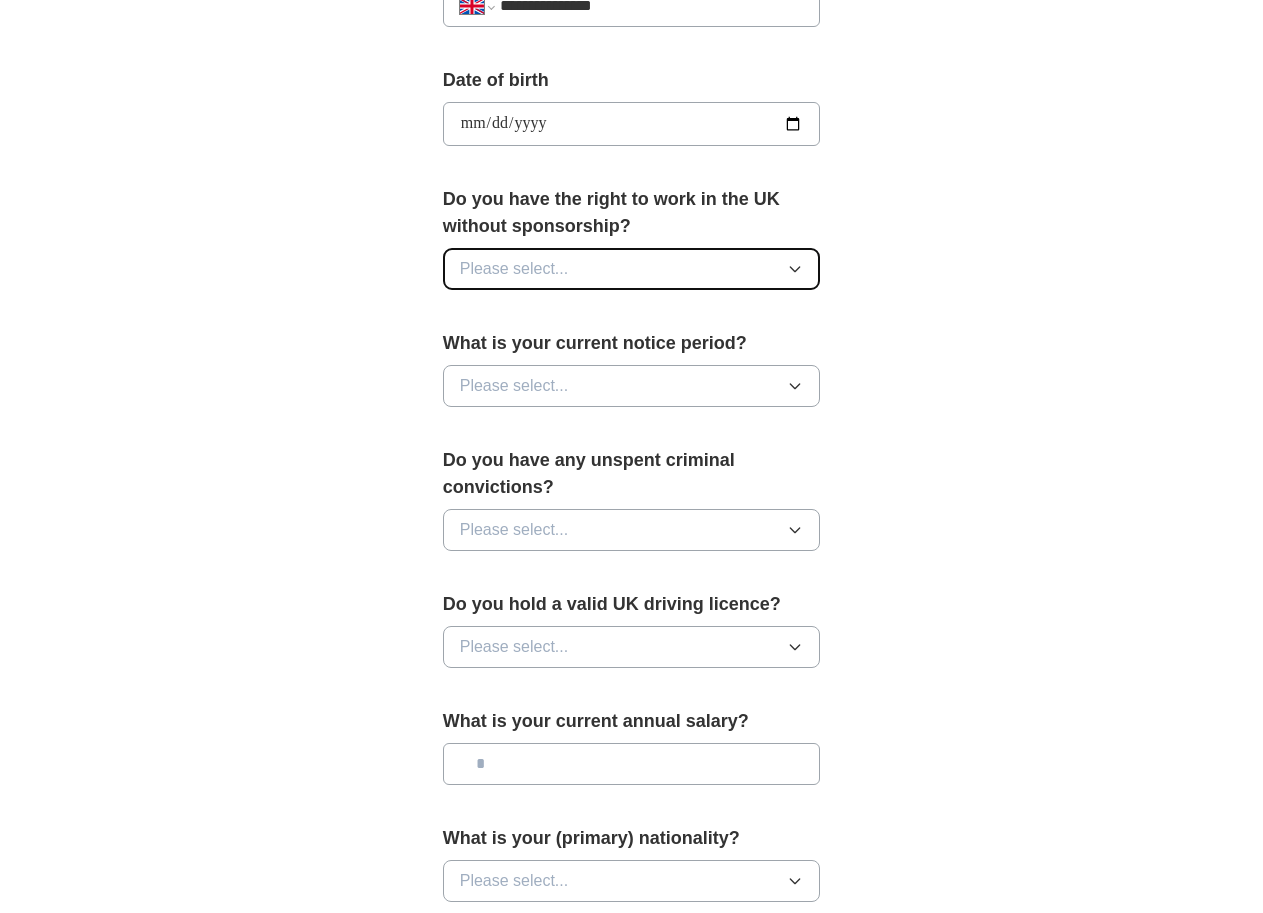 click on "Please select..." at bounding box center [632, 269] 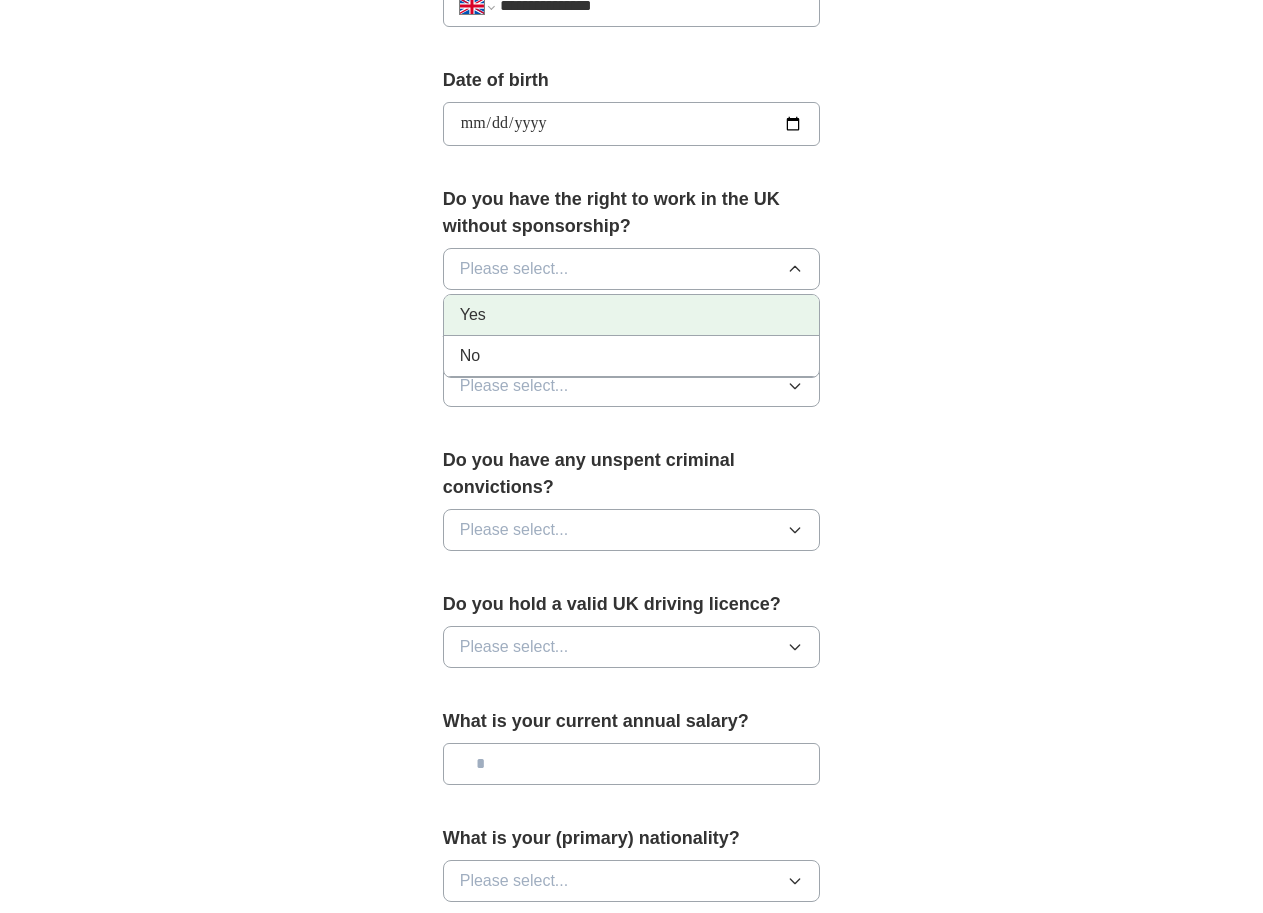 click on "Yes" at bounding box center [632, 315] 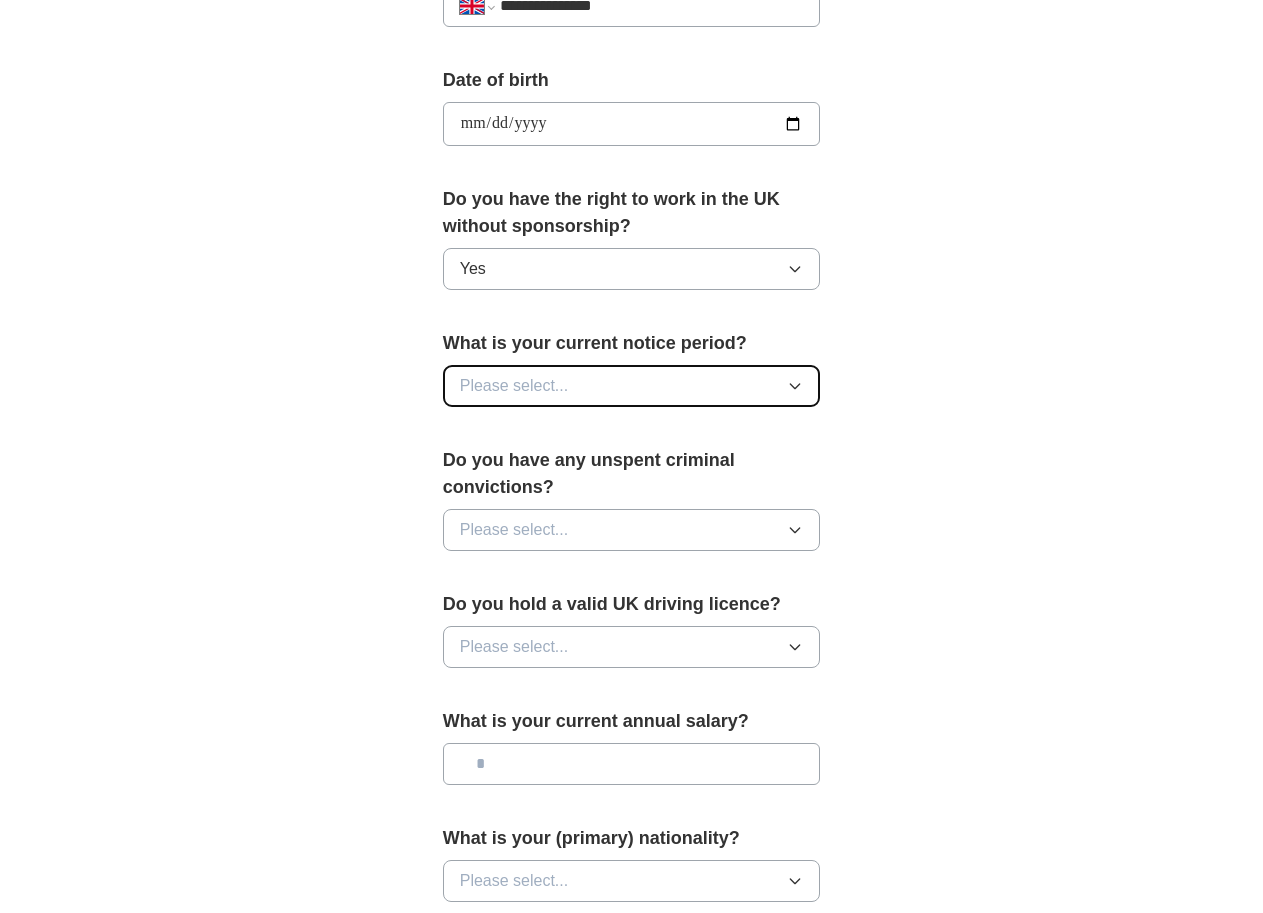 click on "Please select..." at bounding box center [632, 386] 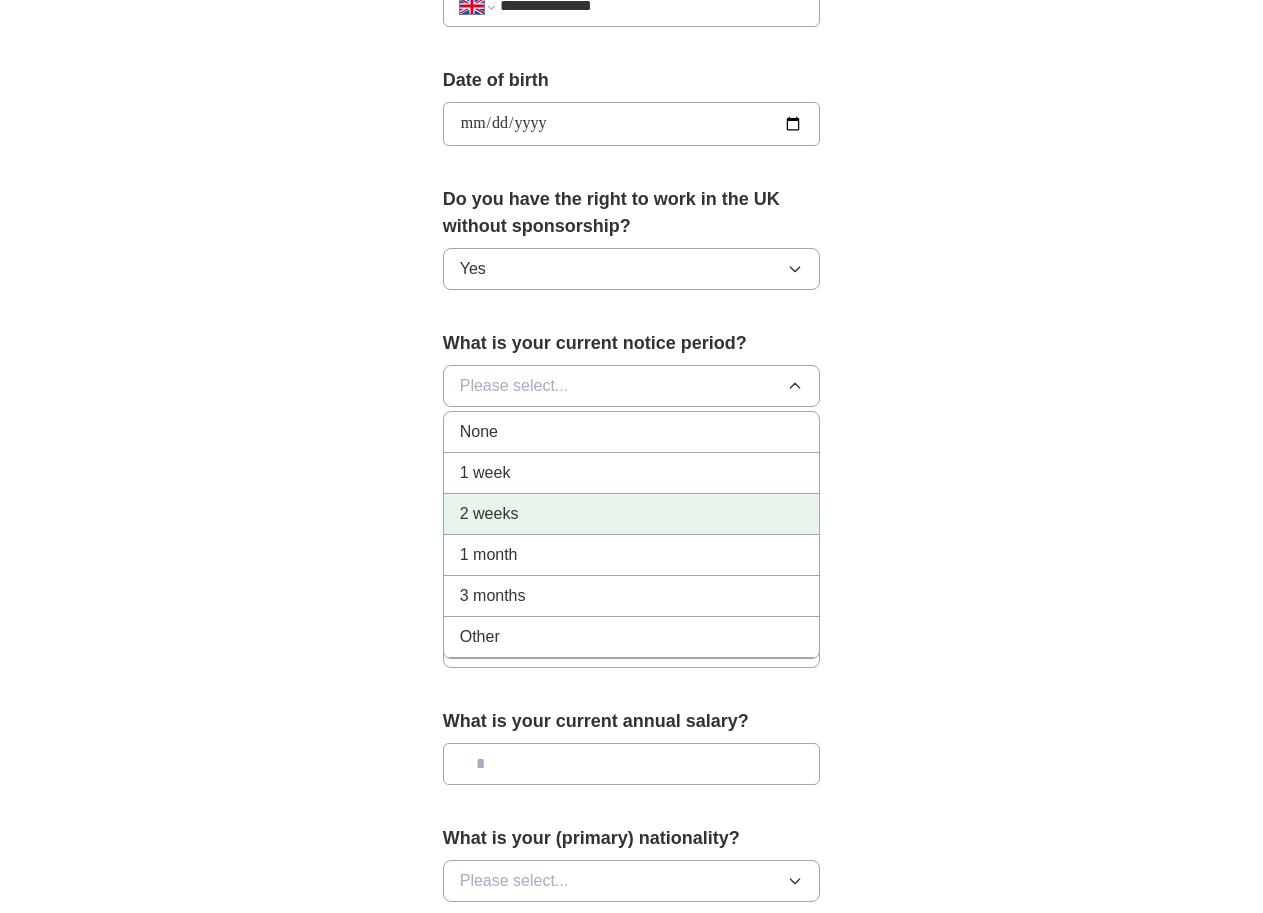 click on "2 weeks" at bounding box center [489, 514] 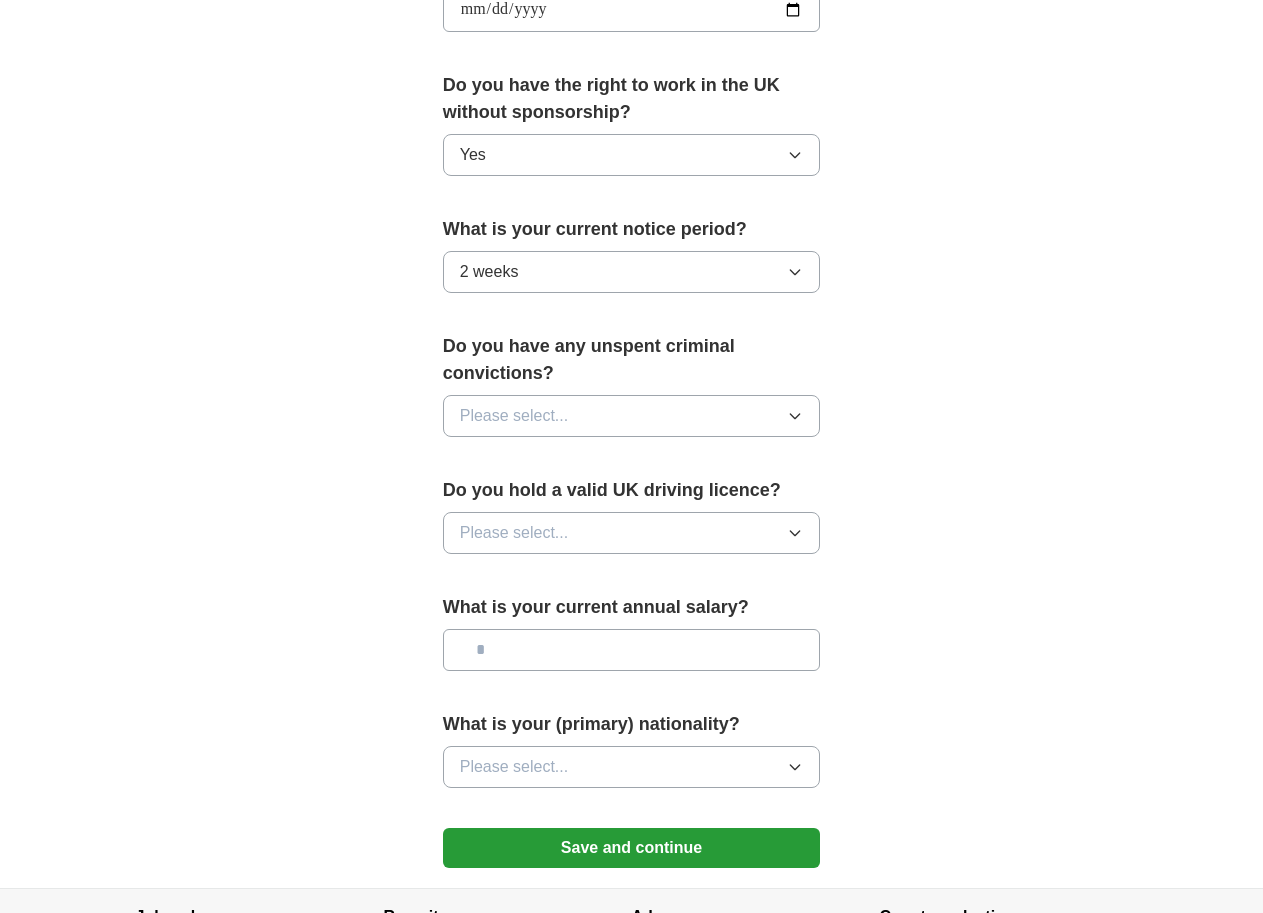 scroll, scrollTop: 1100, scrollLeft: 0, axis: vertical 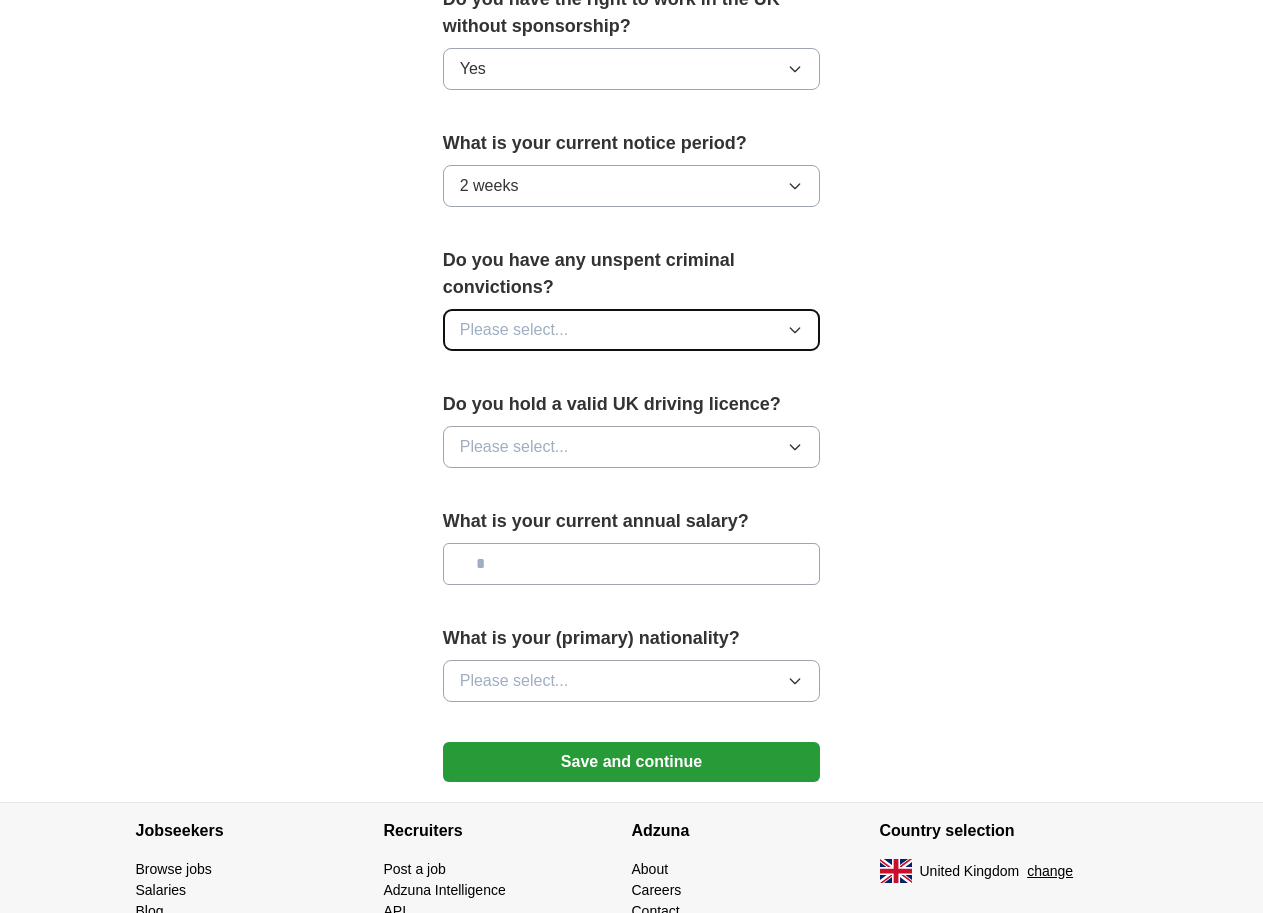 click on "Please select..." at bounding box center (632, 330) 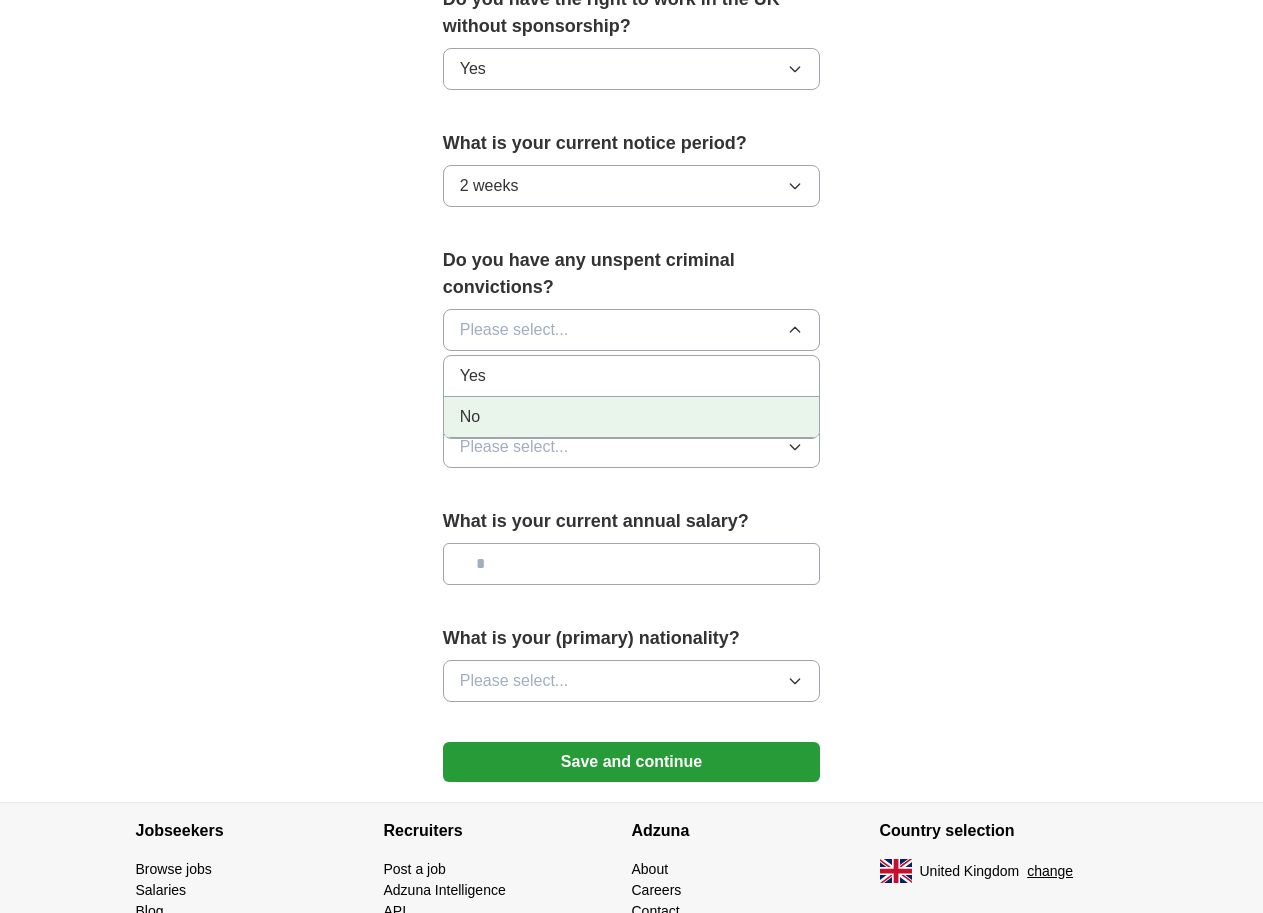 click on "No" at bounding box center (470, 417) 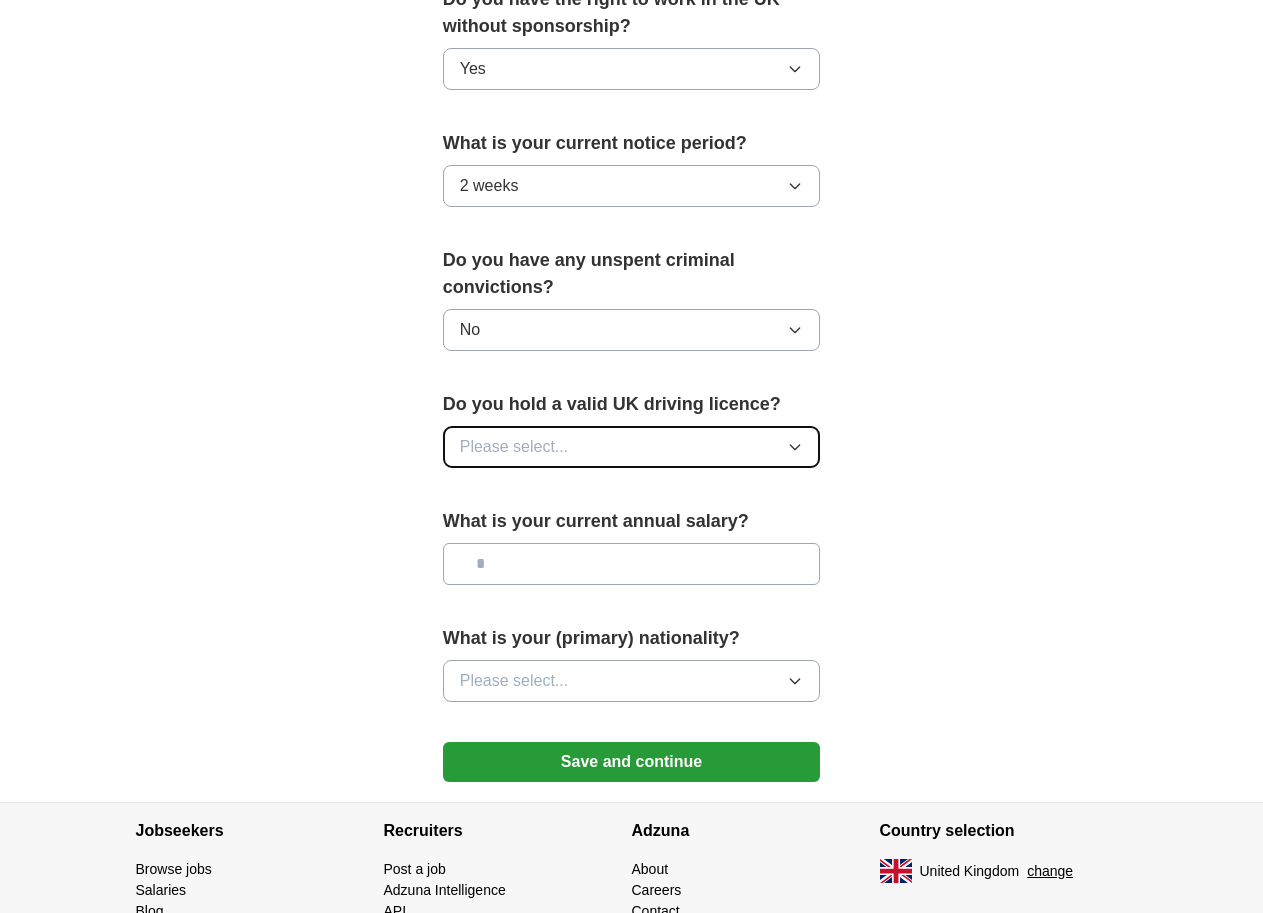 click on "Please select..." at bounding box center (514, 447) 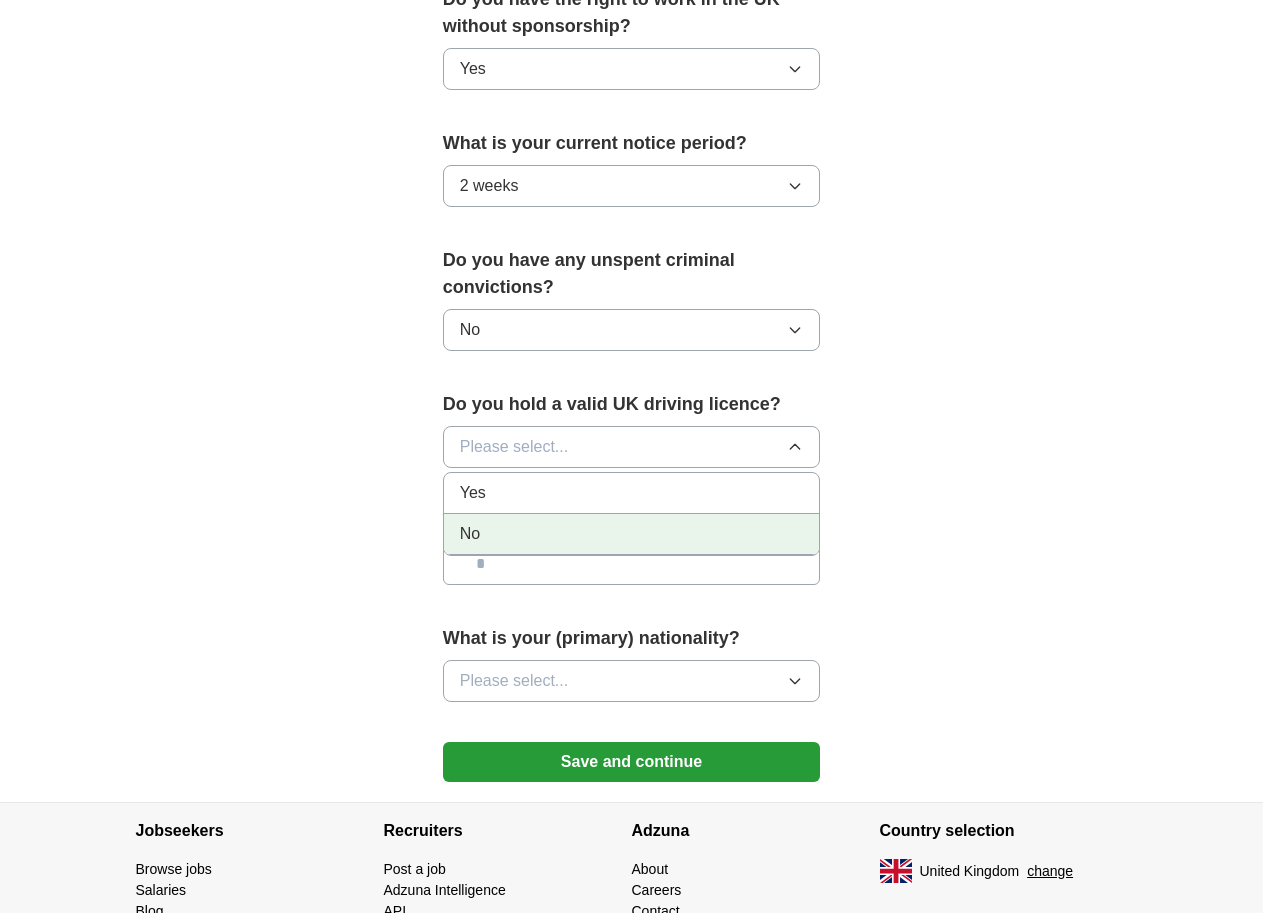 click on "No" at bounding box center [632, 534] 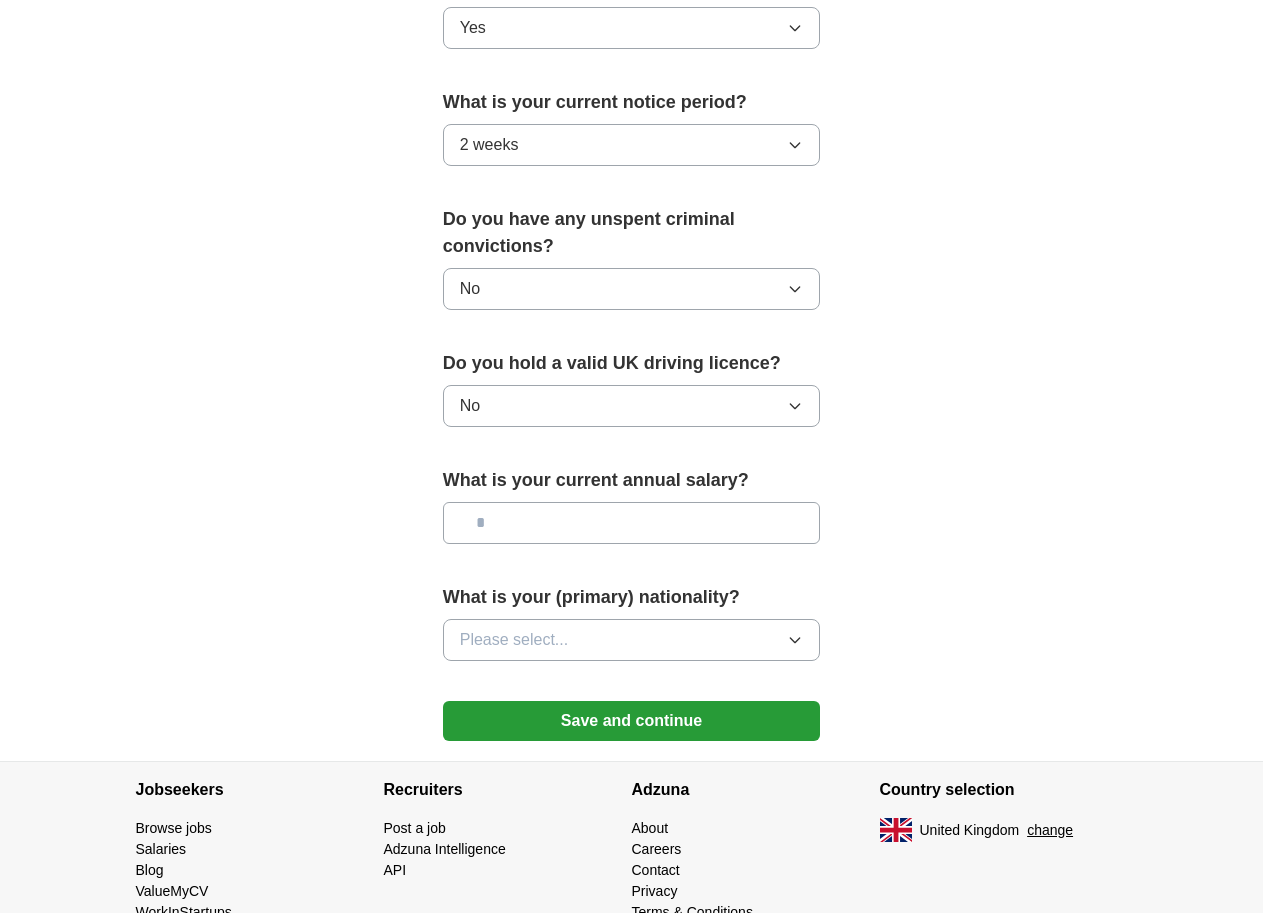 scroll, scrollTop: 1164, scrollLeft: 0, axis: vertical 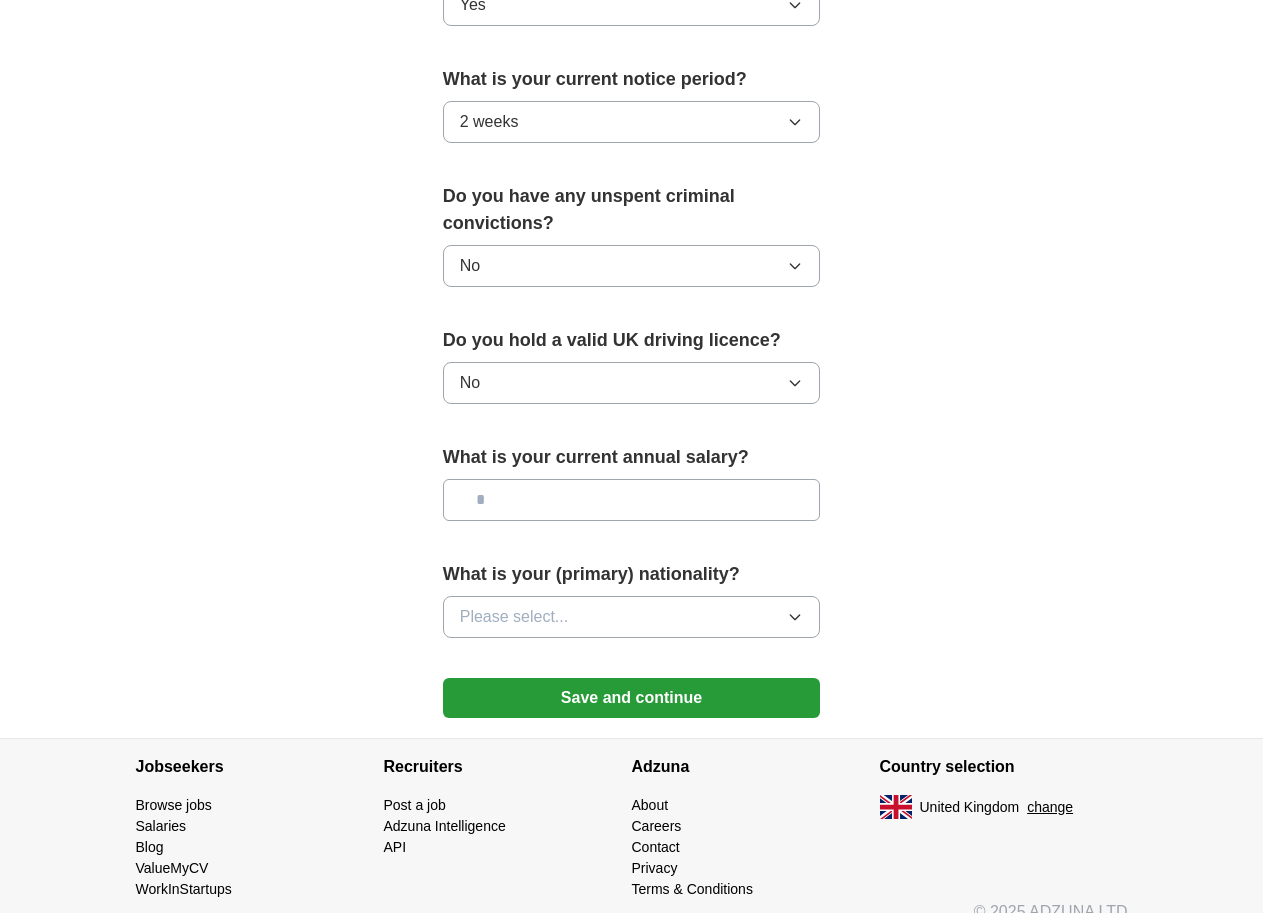 click at bounding box center (632, 500) 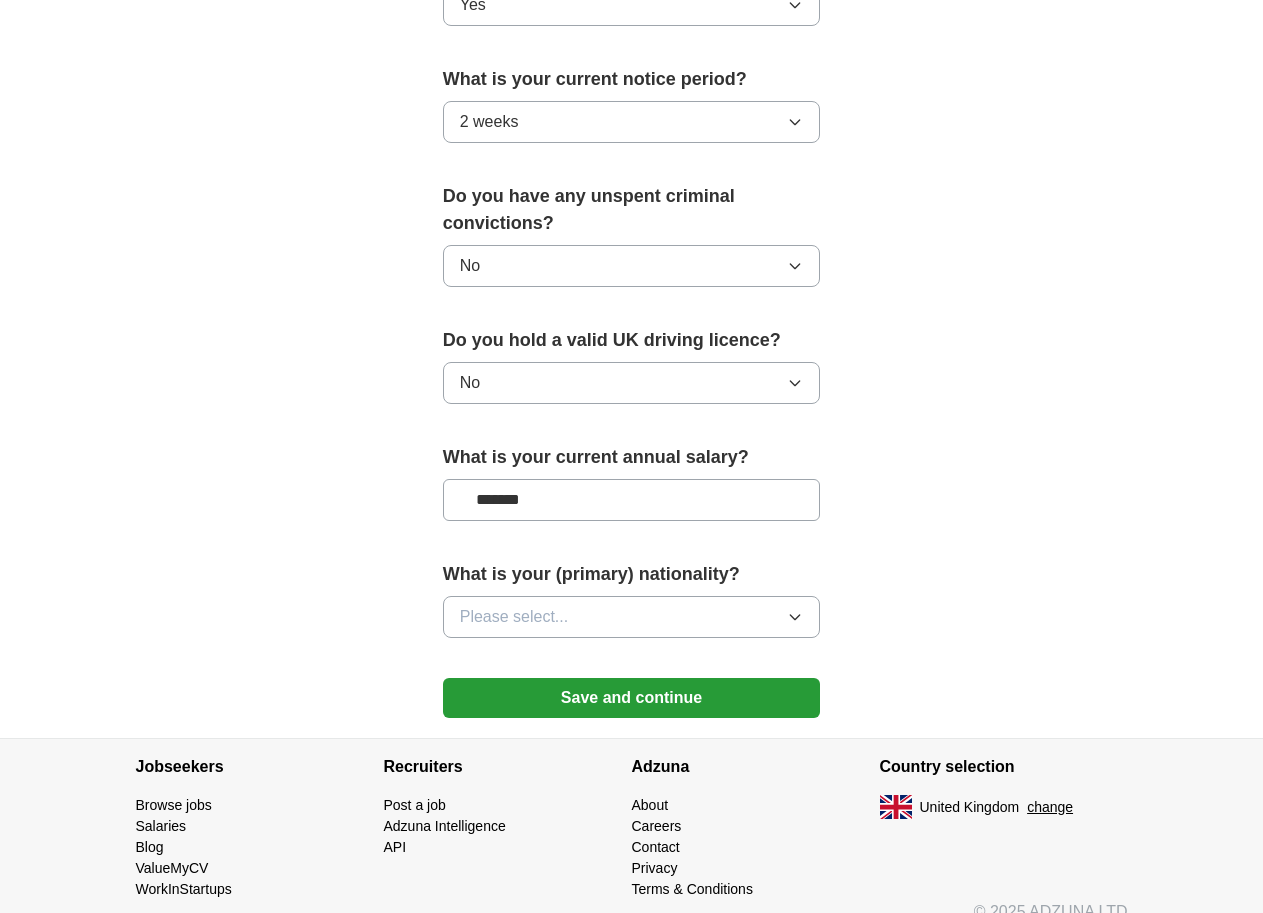 type on "*******" 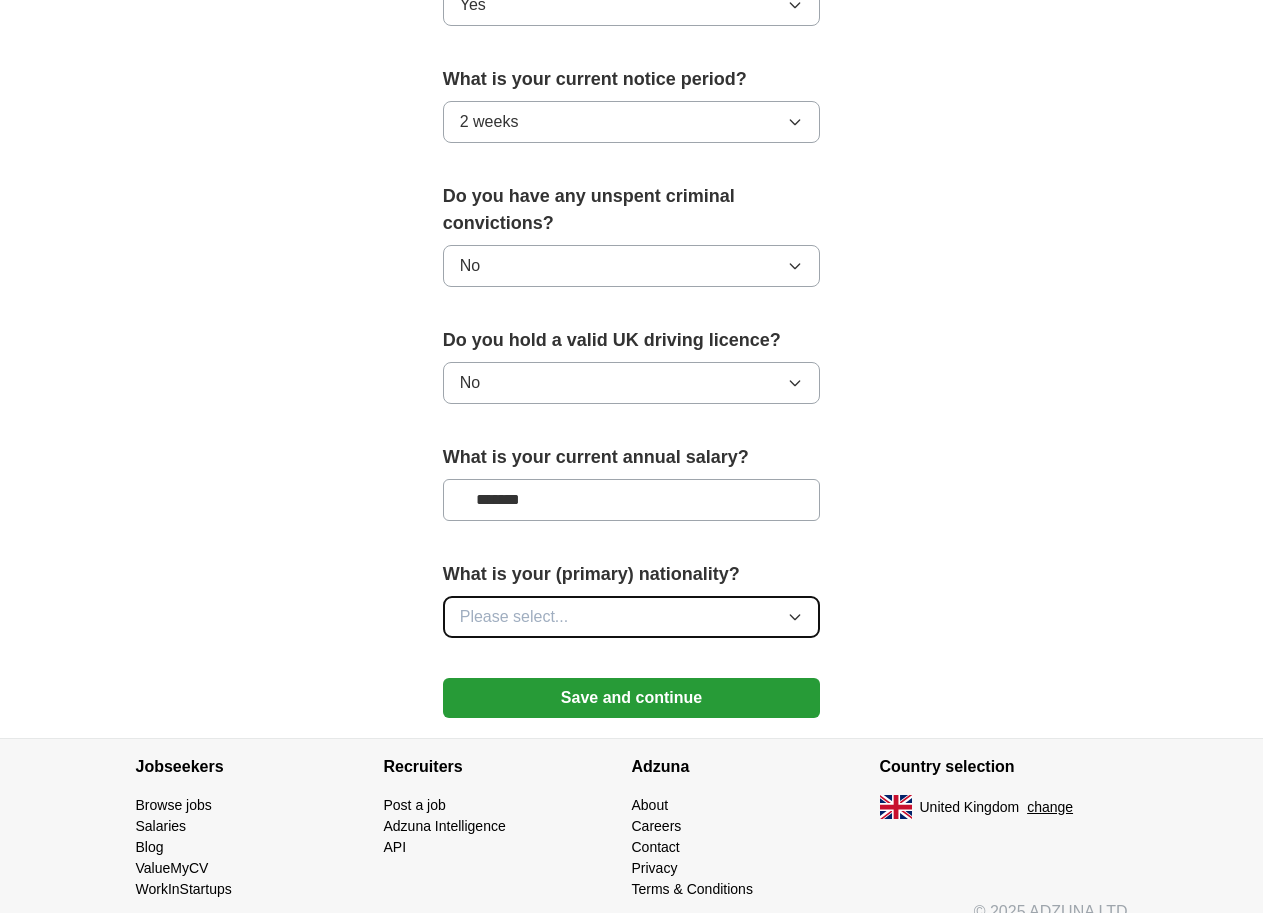 click on "Please select..." at bounding box center (514, 617) 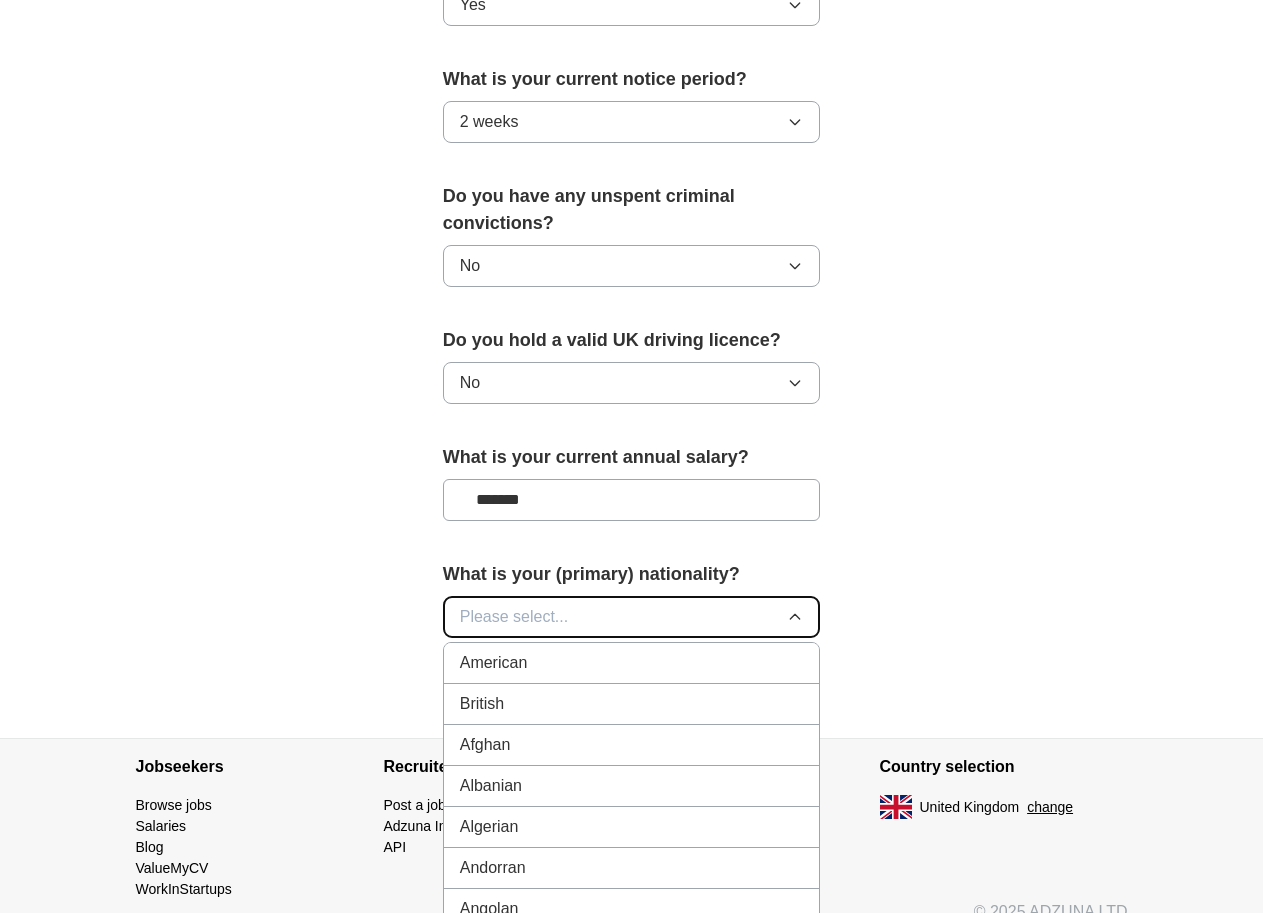type 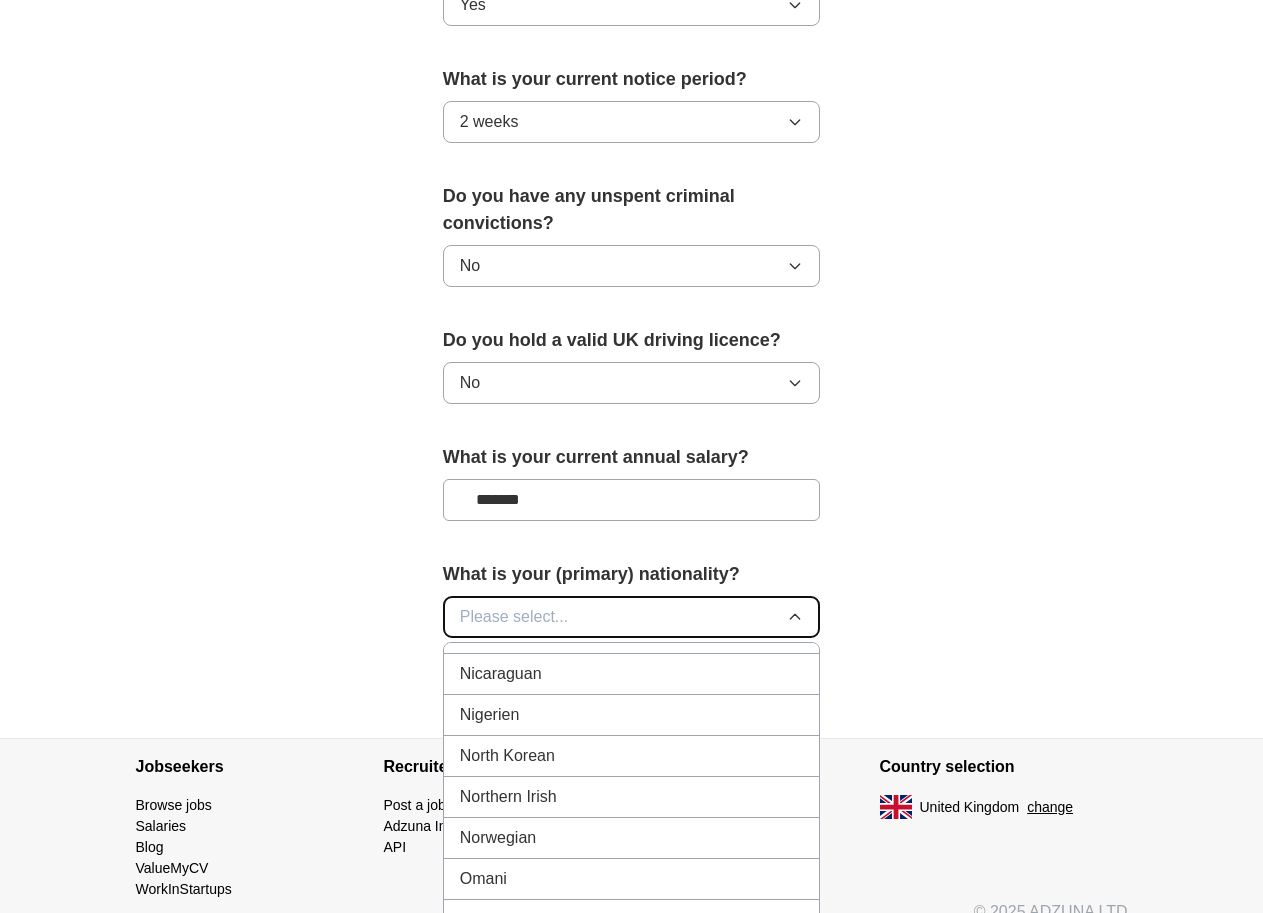 scroll, scrollTop: 5300, scrollLeft: 0, axis: vertical 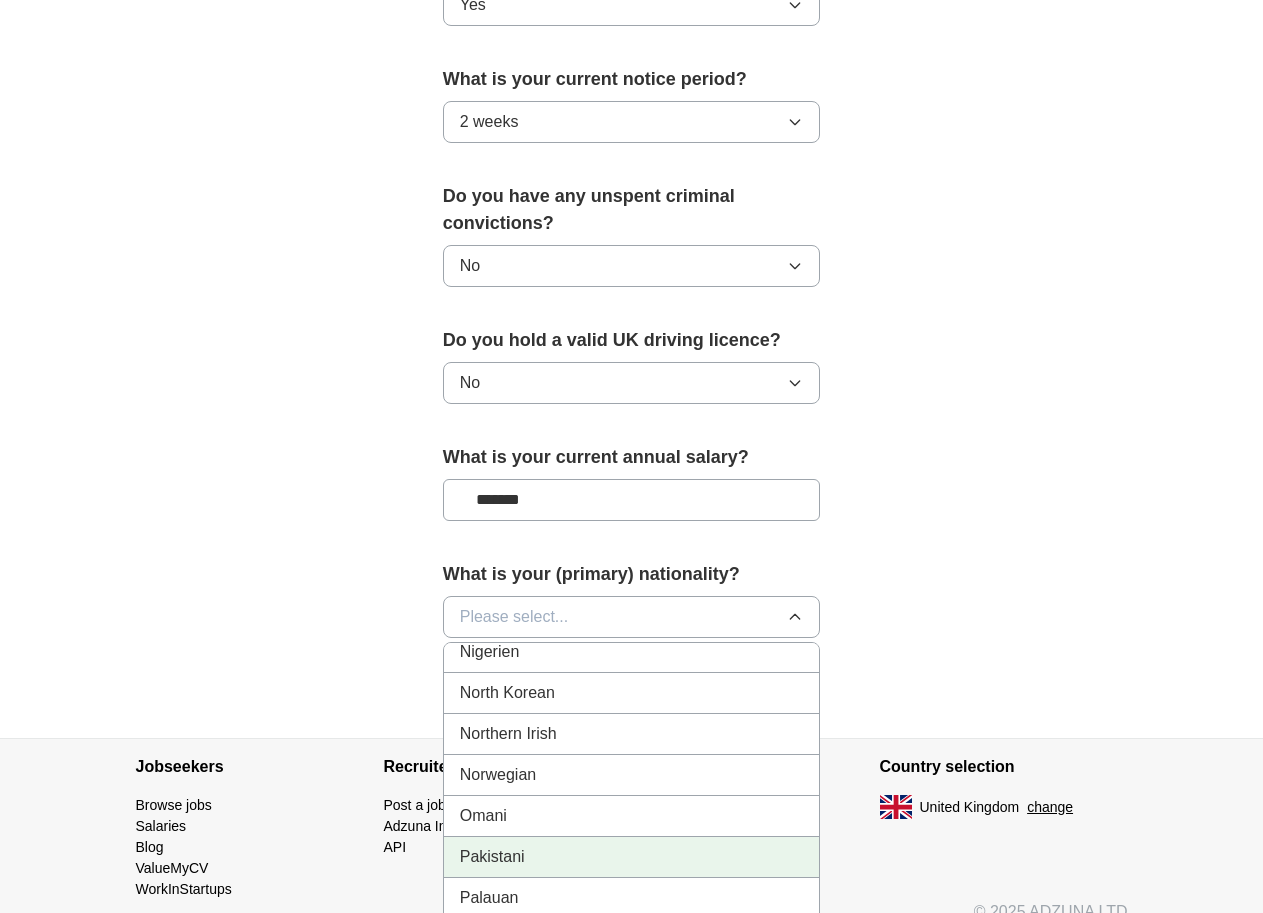 click on "Pakistani" at bounding box center (632, 857) 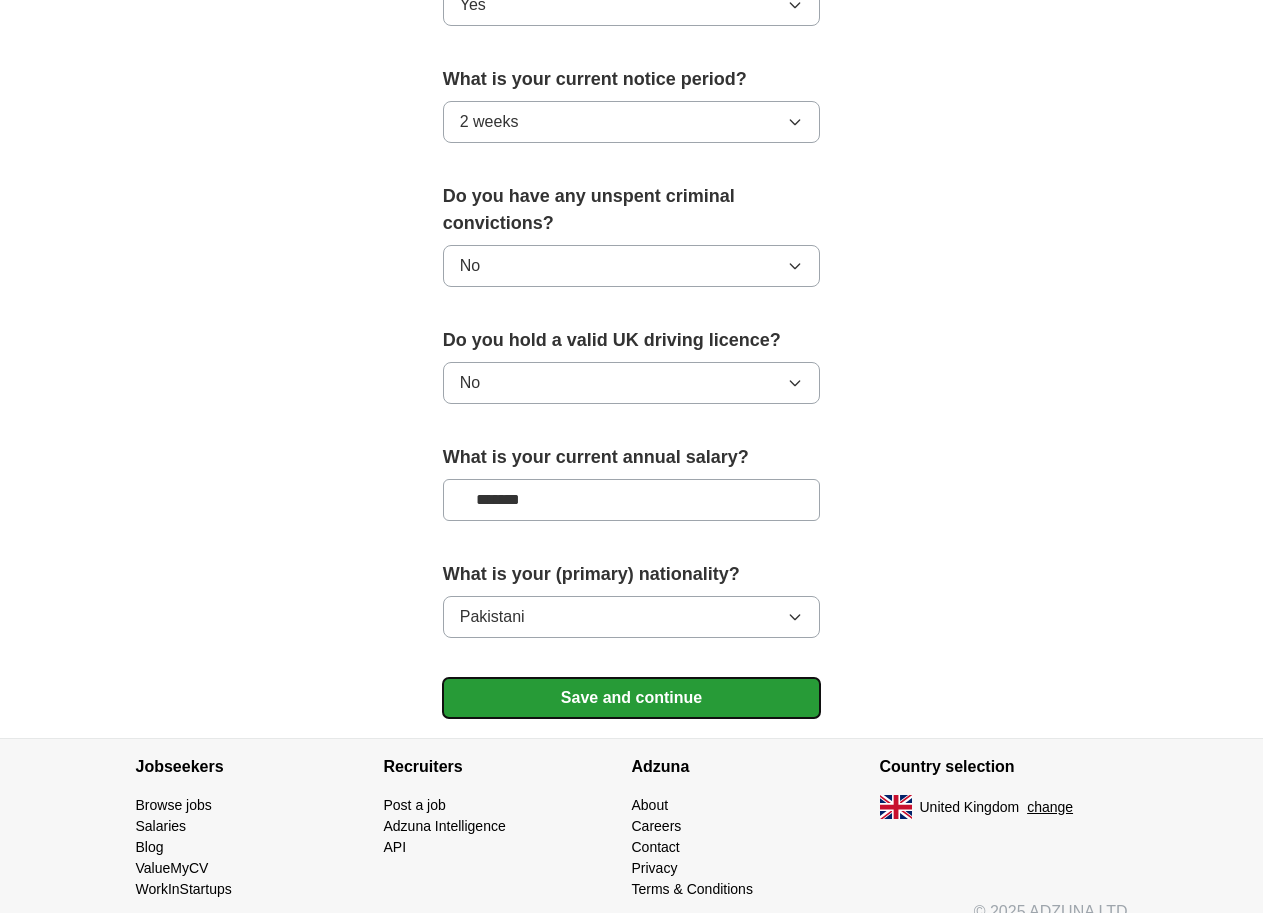 click on "Save and continue" at bounding box center [632, 698] 